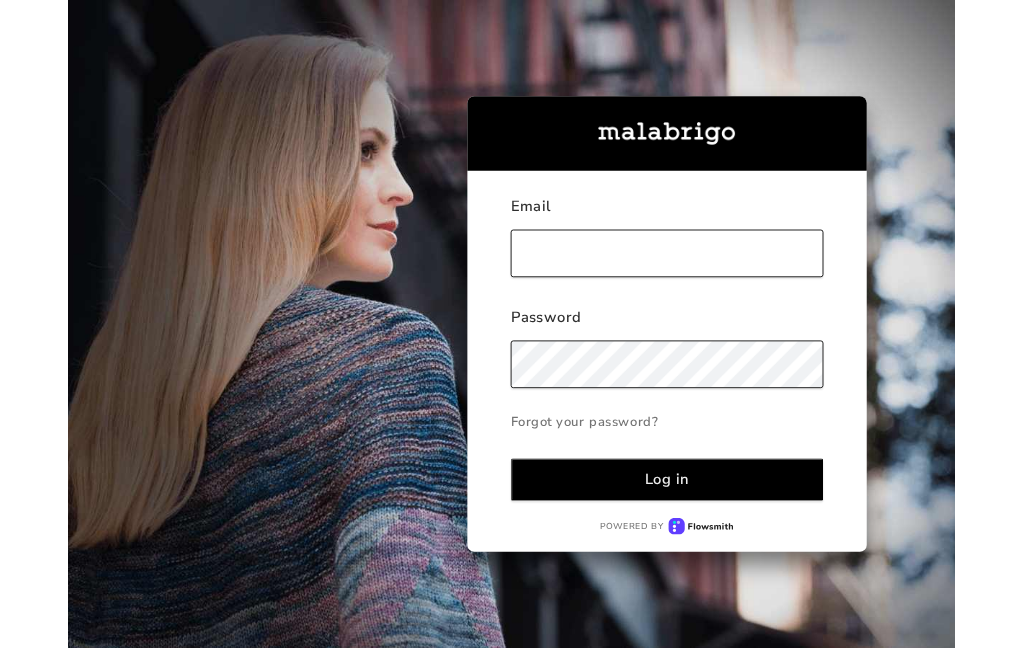 scroll, scrollTop: 0, scrollLeft: 0, axis: both 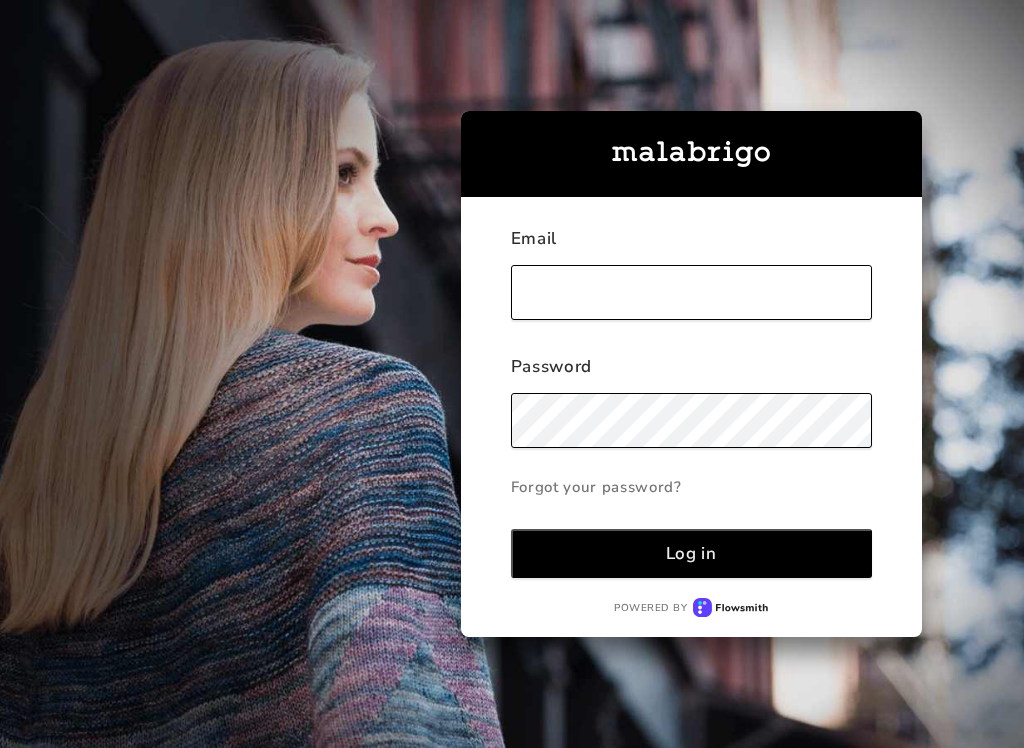 click at bounding box center [691, 292] 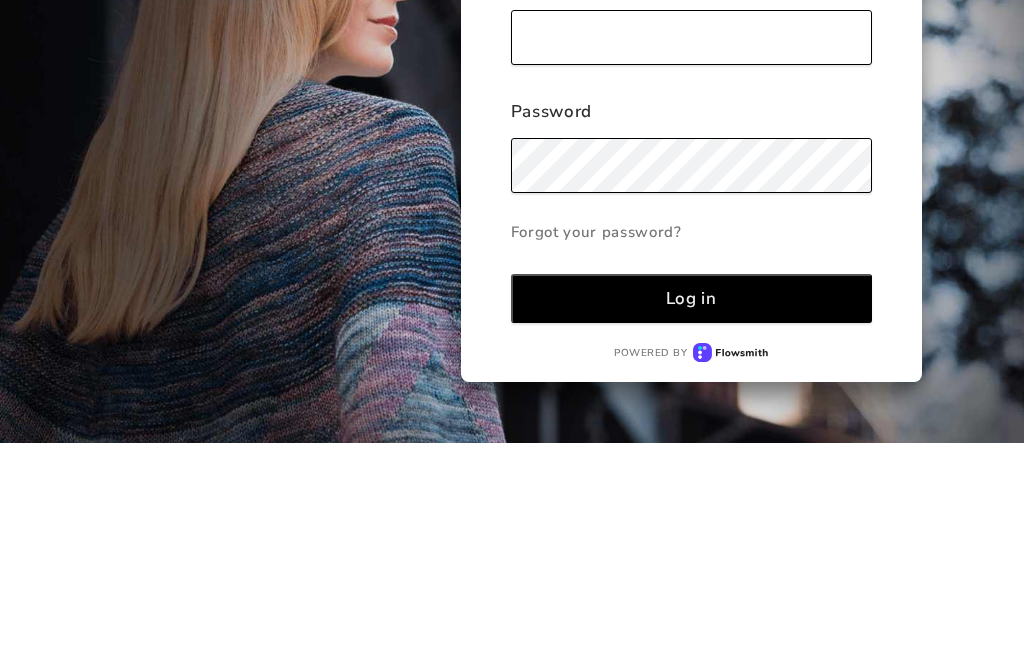 scroll, scrollTop: 80, scrollLeft: 0, axis: vertical 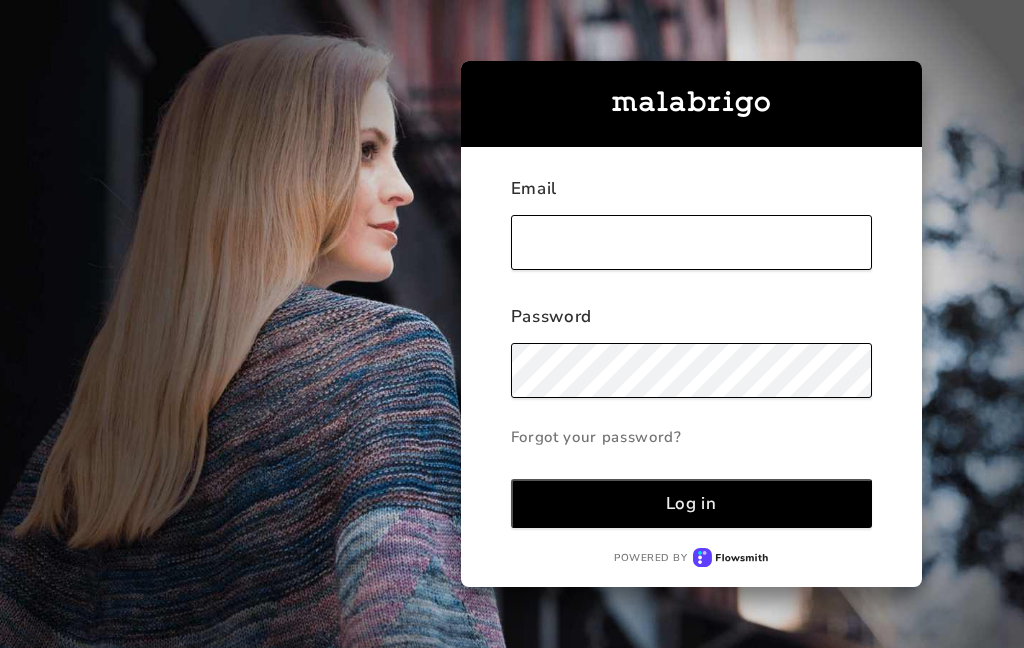 type on "[EMAIL_ADDRESS][DOMAIN_NAME]" 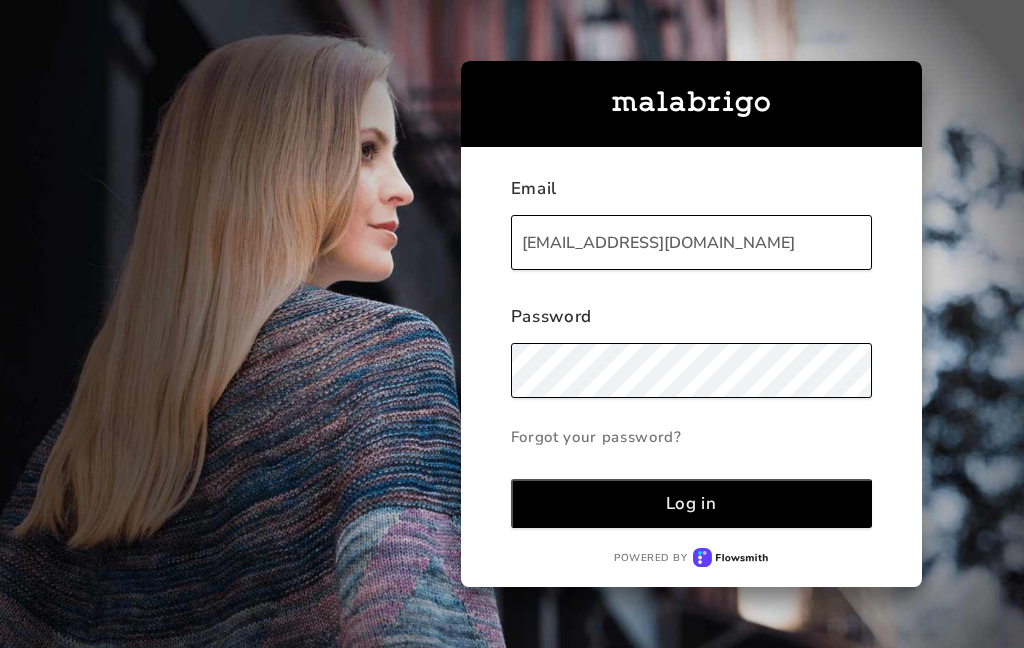 click on "Log in" at bounding box center [691, 503] 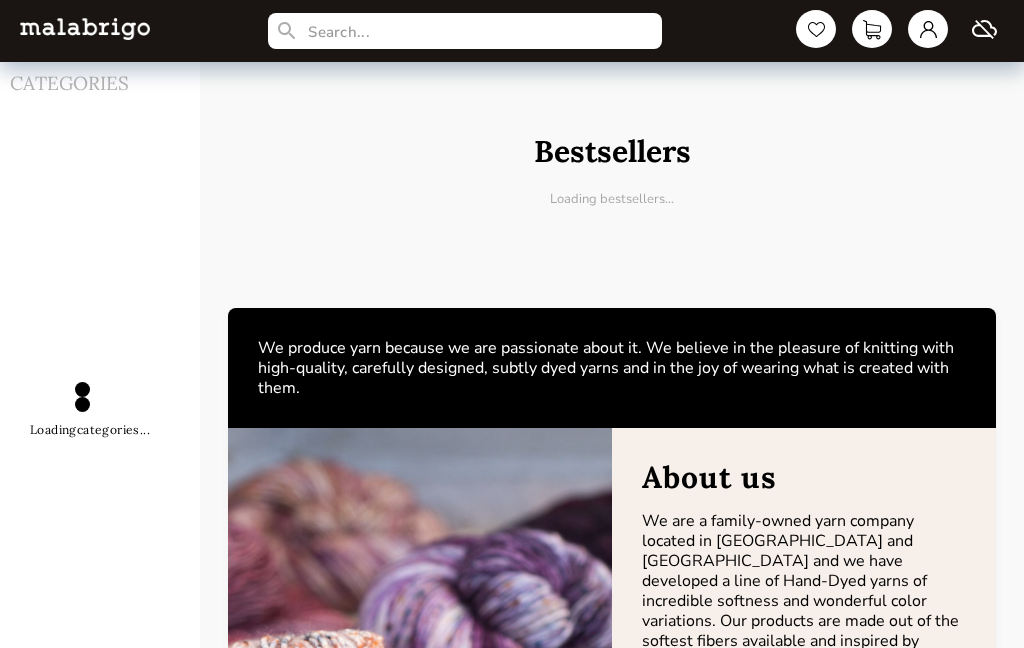 scroll, scrollTop: 0, scrollLeft: 0, axis: both 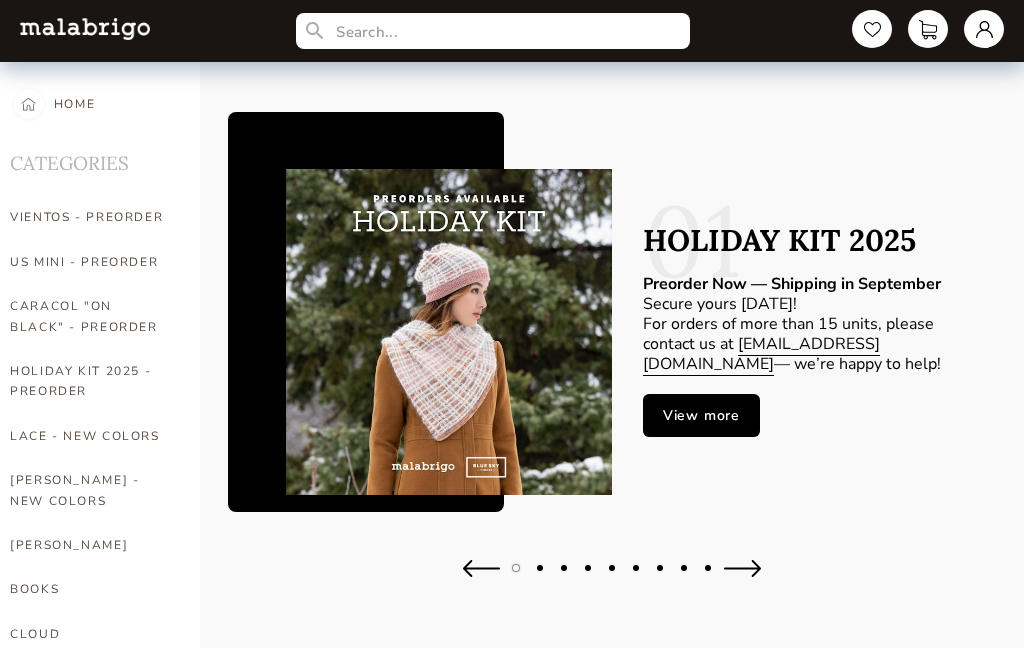 click on "LACE - NEW COLORS" at bounding box center [90, 436] 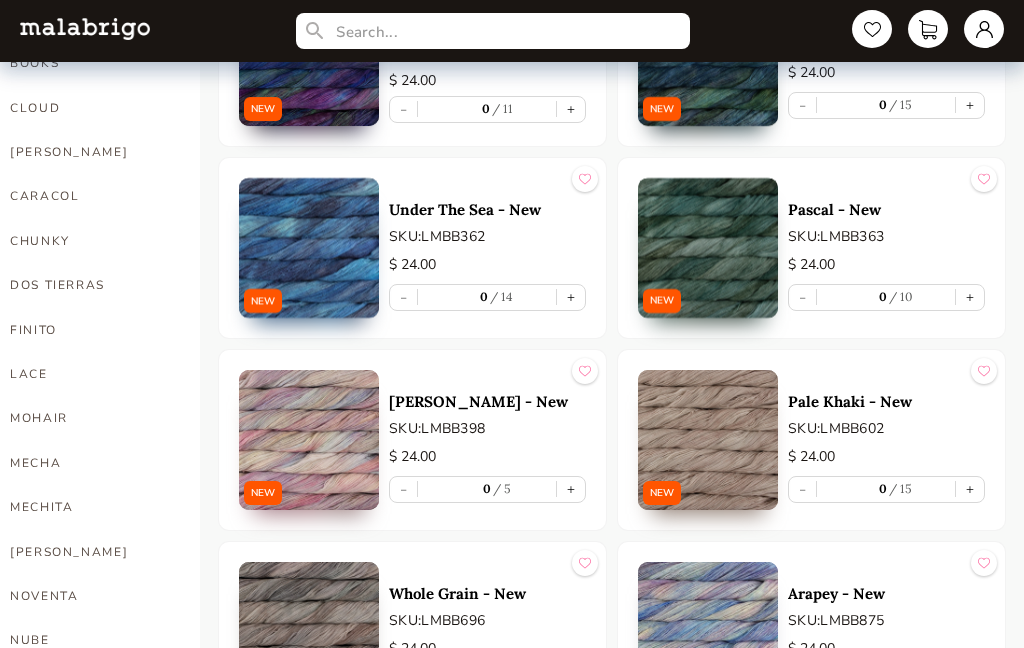 scroll, scrollTop: 521, scrollLeft: 0, axis: vertical 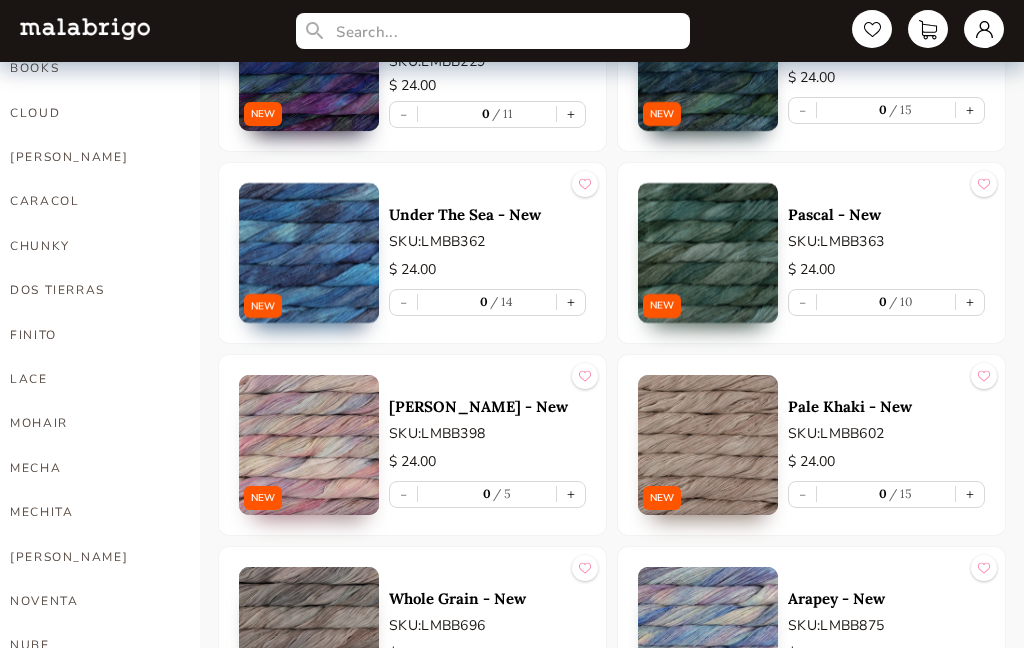 click on "LACE" at bounding box center (90, 379) 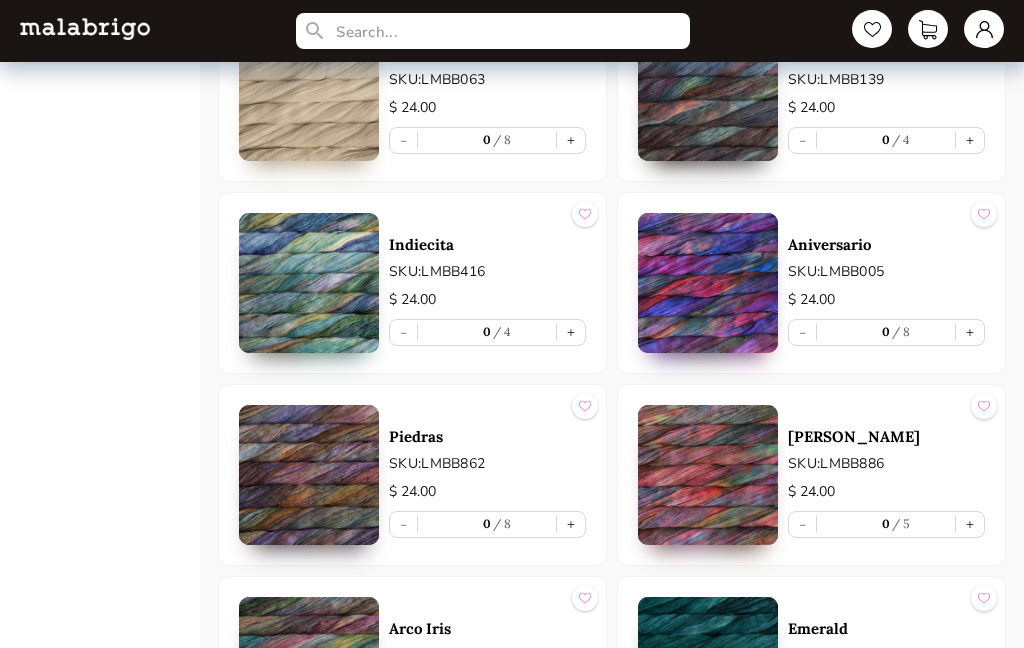 scroll, scrollTop: 5027, scrollLeft: 0, axis: vertical 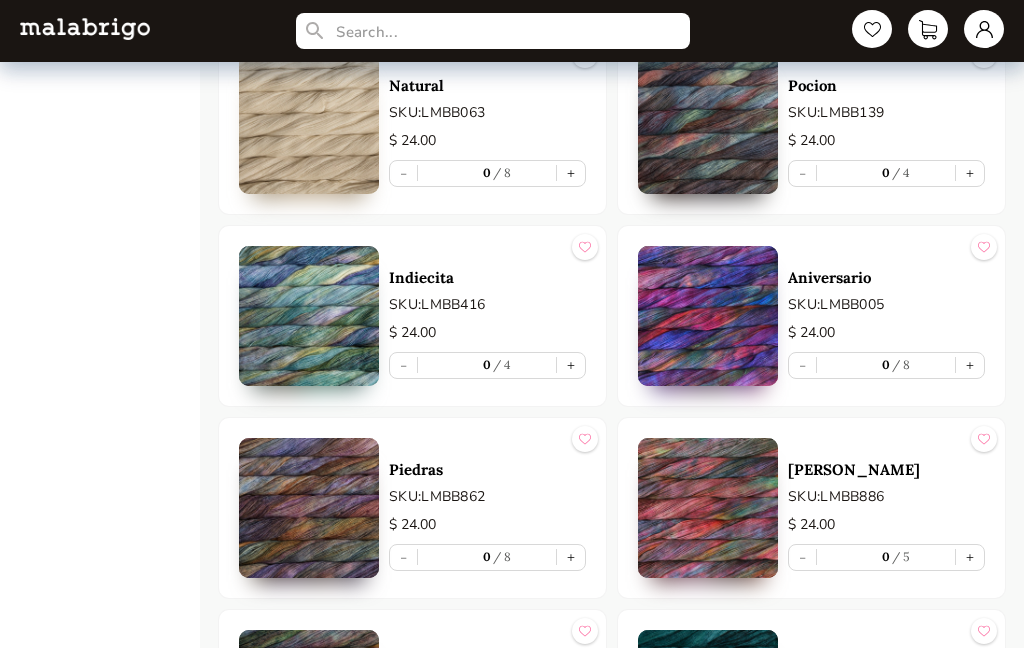 click on "+" at bounding box center (571, 173) 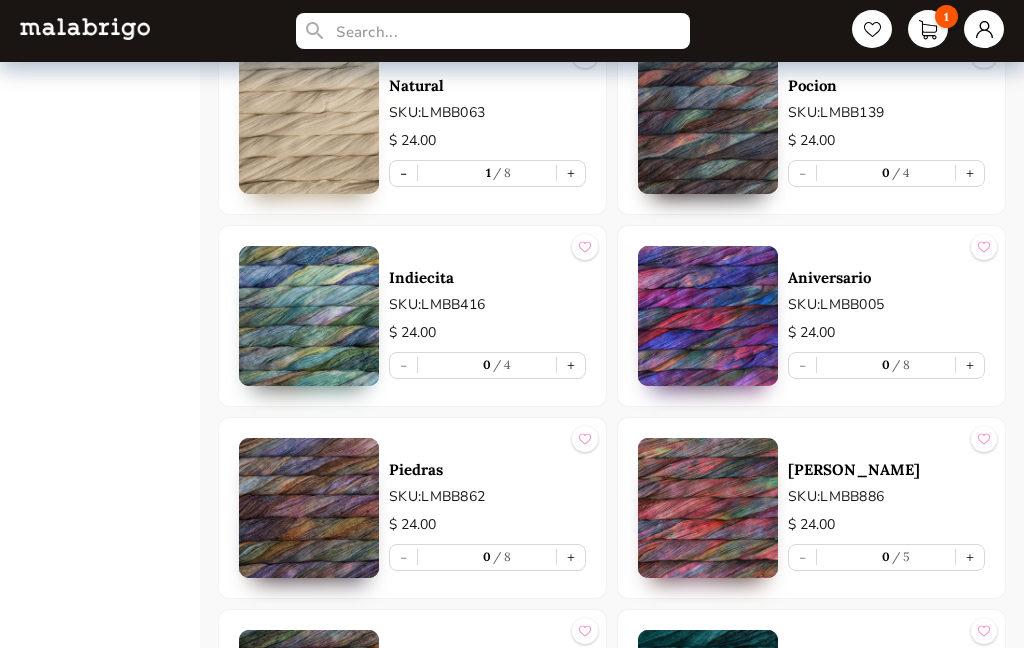 type on "1" 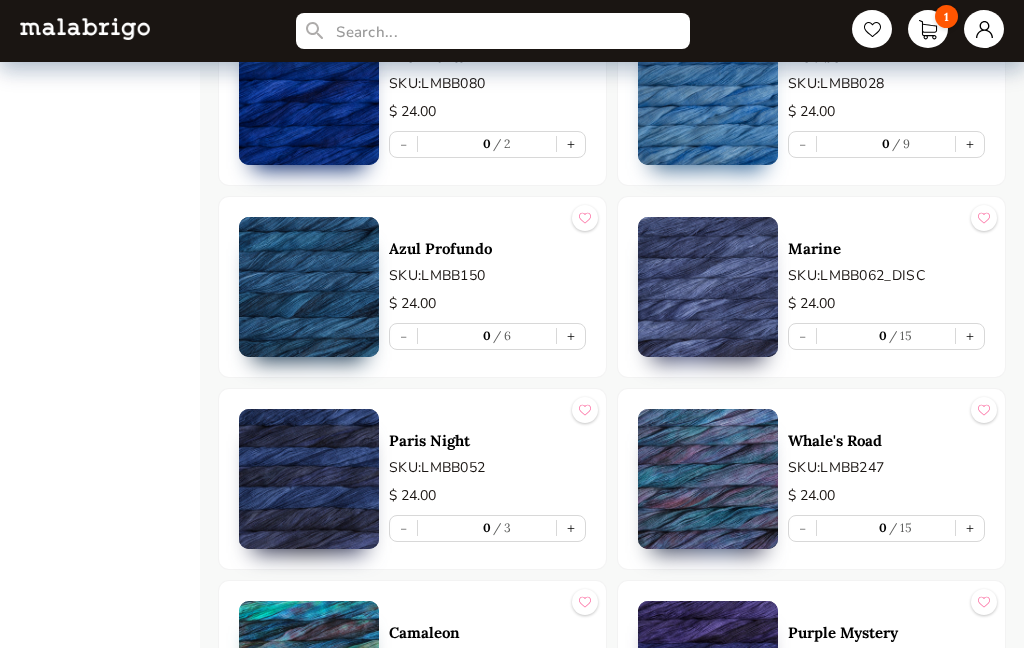 scroll, scrollTop: 2193, scrollLeft: 0, axis: vertical 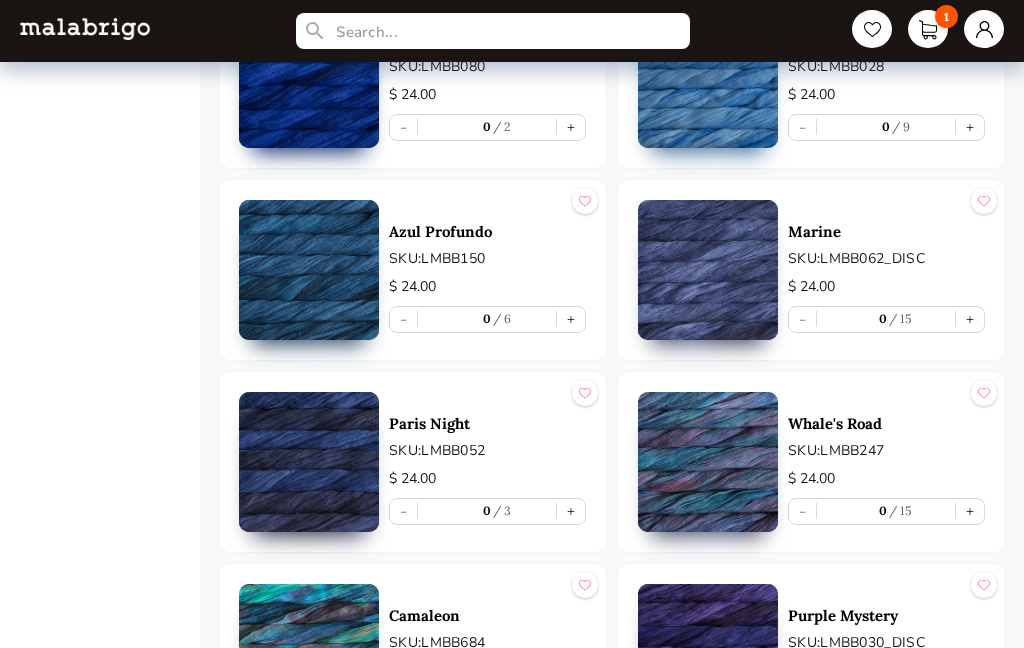 click on "+" at bounding box center (571, 511) 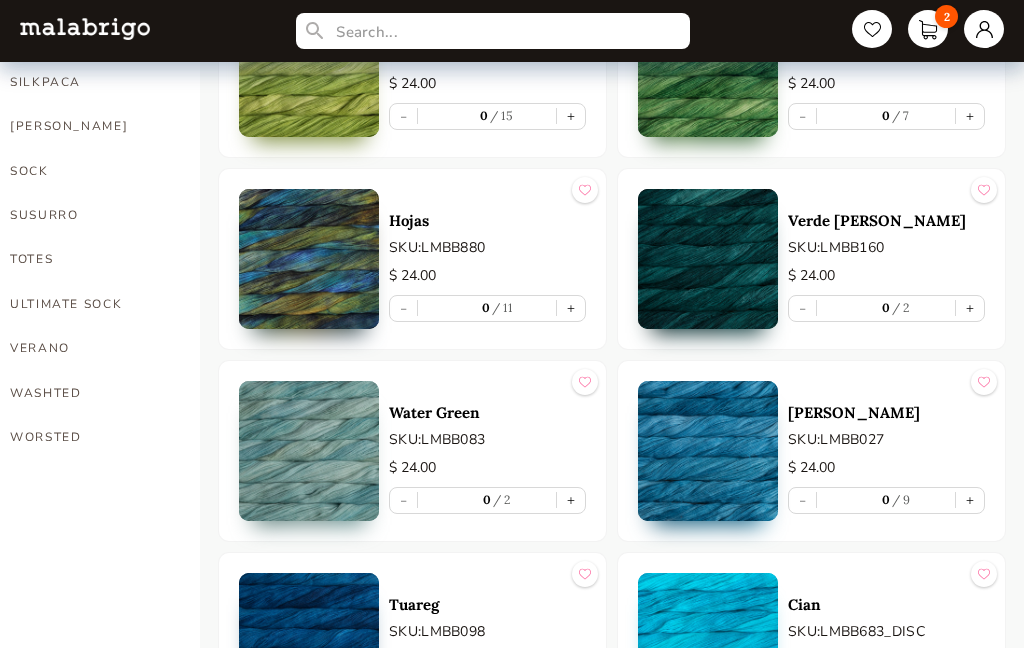 scroll, scrollTop: 1409, scrollLeft: 0, axis: vertical 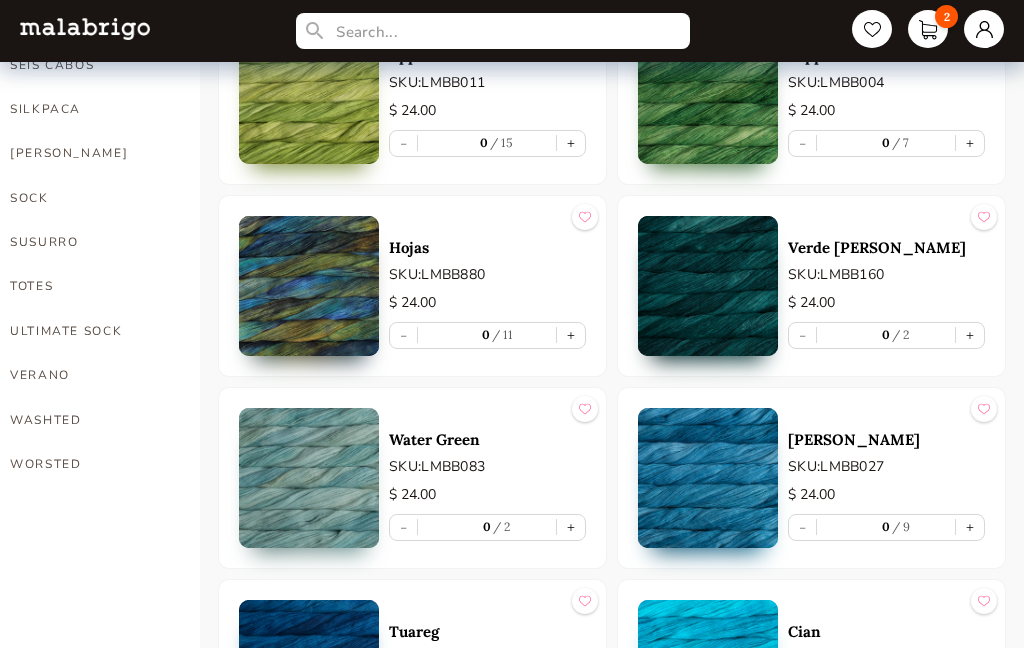 click on "+" at bounding box center (970, 335) 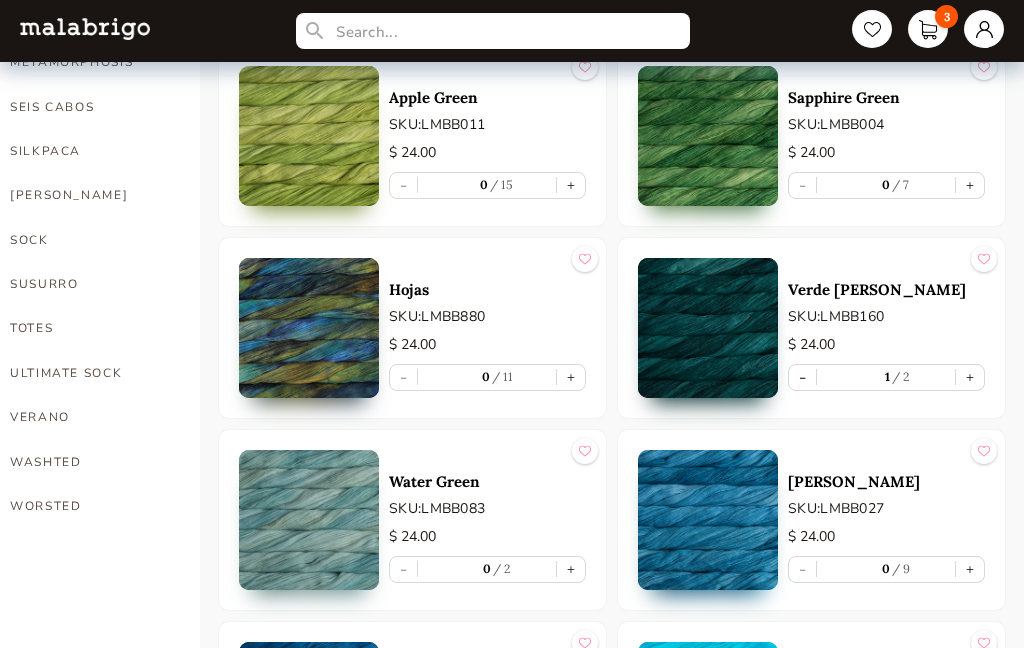 scroll, scrollTop: 1361, scrollLeft: 0, axis: vertical 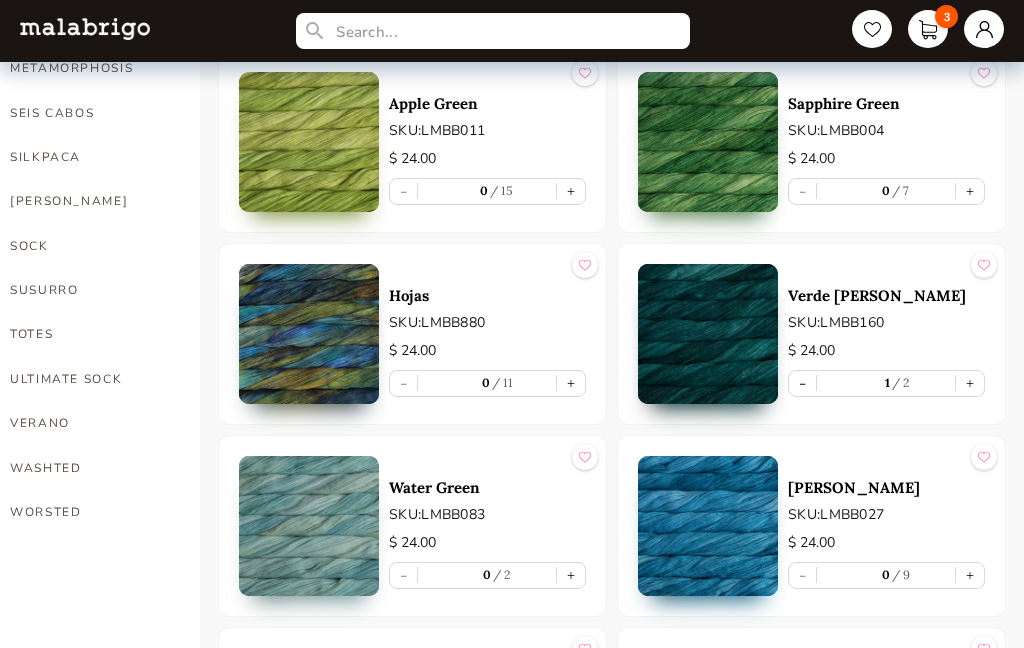 click on "-" at bounding box center (802, 383) 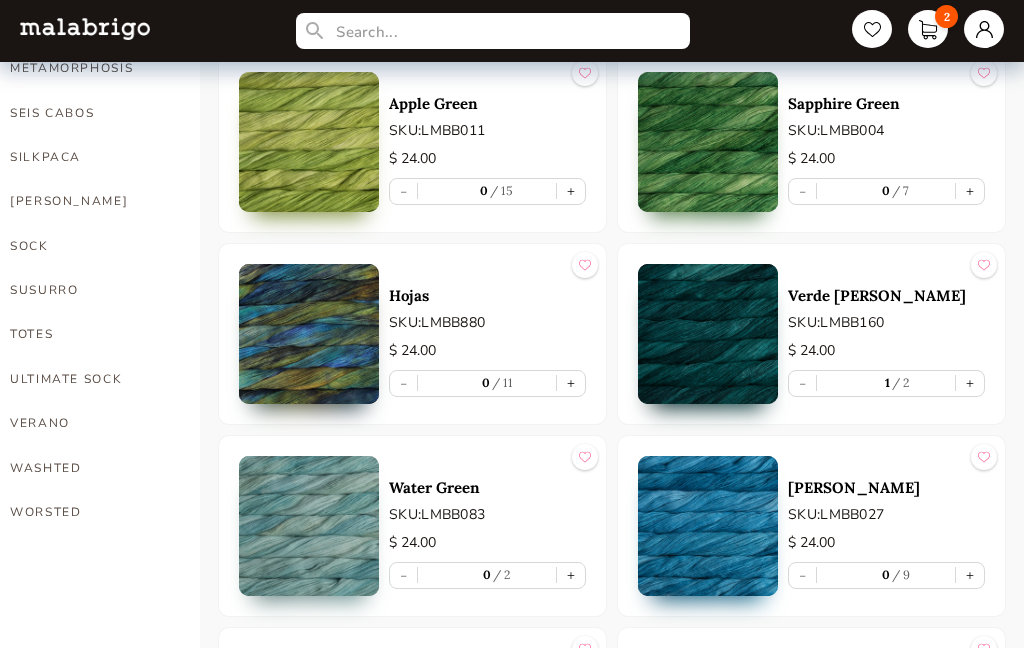 type on "0" 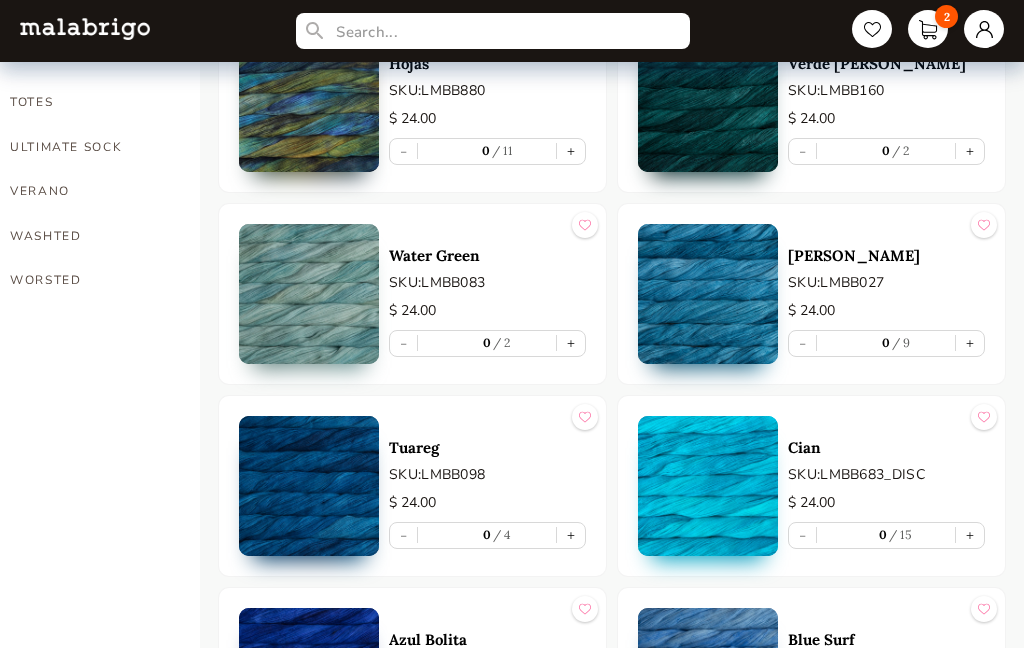 scroll, scrollTop: 1589, scrollLeft: 0, axis: vertical 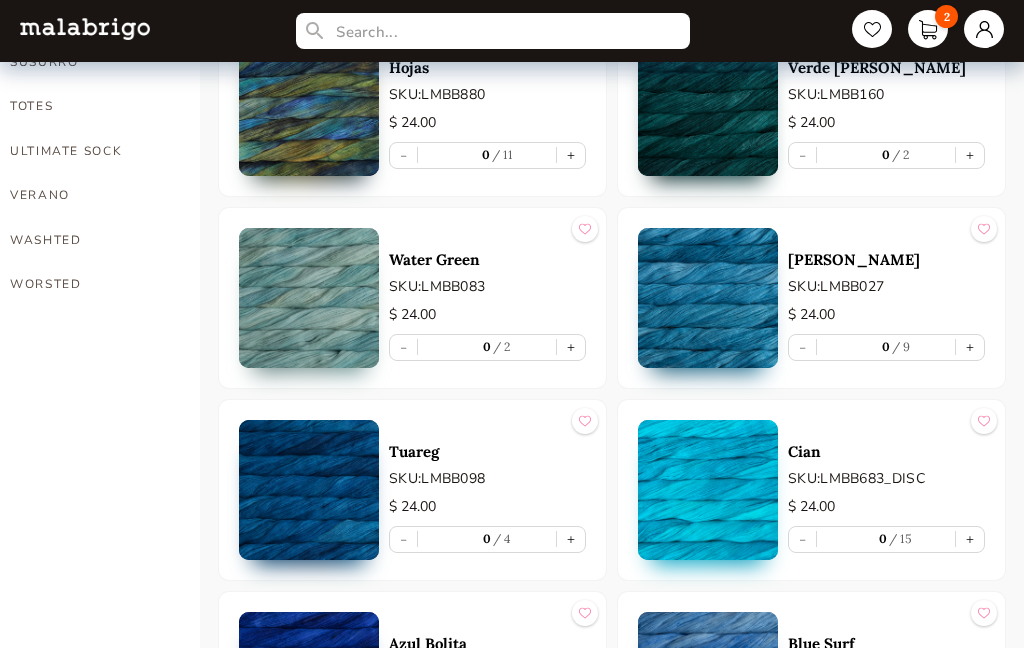 click on "+" at bounding box center [571, 347] 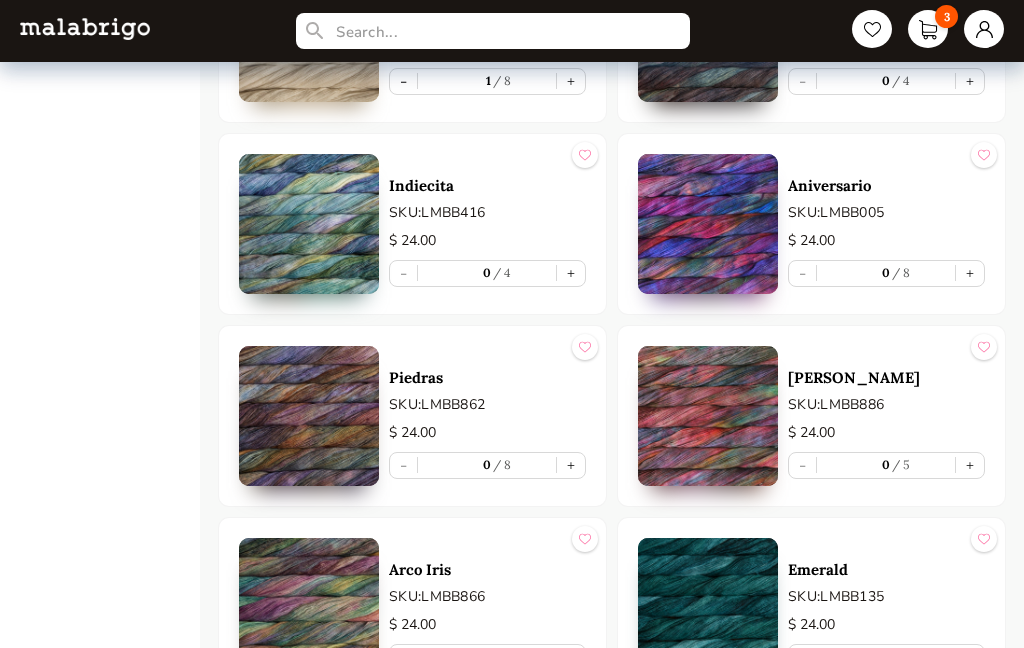 scroll, scrollTop: 5145, scrollLeft: 0, axis: vertical 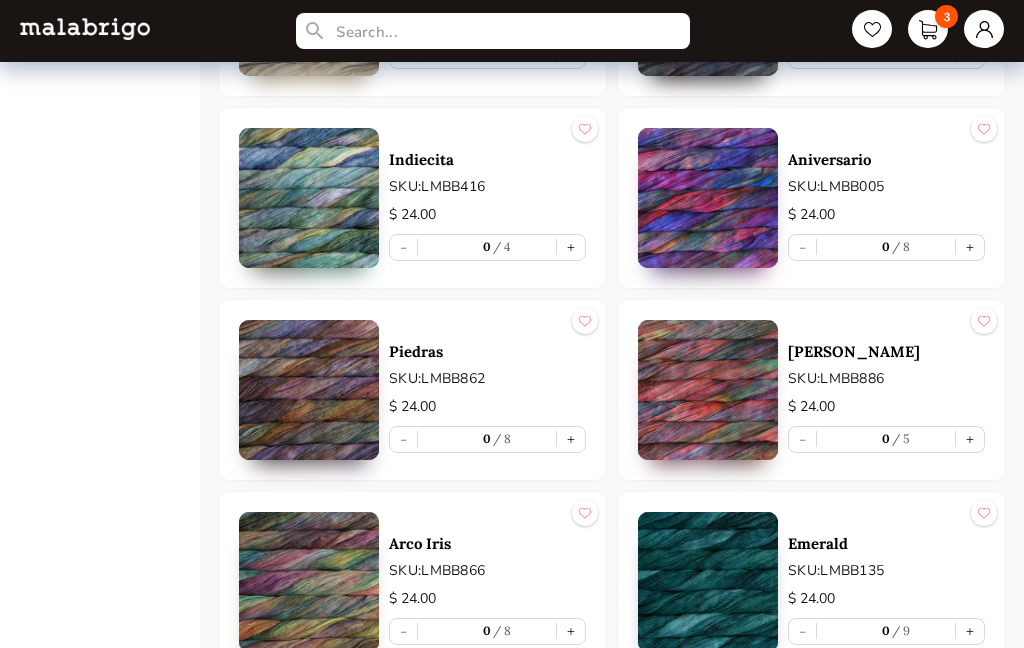click on "+" at bounding box center (970, 631) 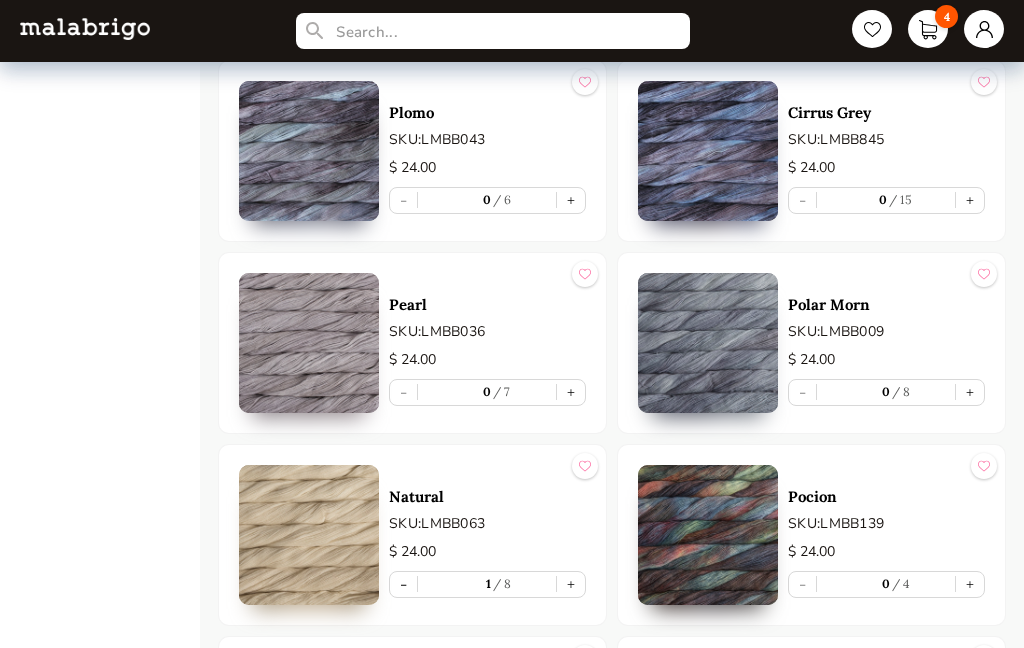 scroll, scrollTop: 4615, scrollLeft: 0, axis: vertical 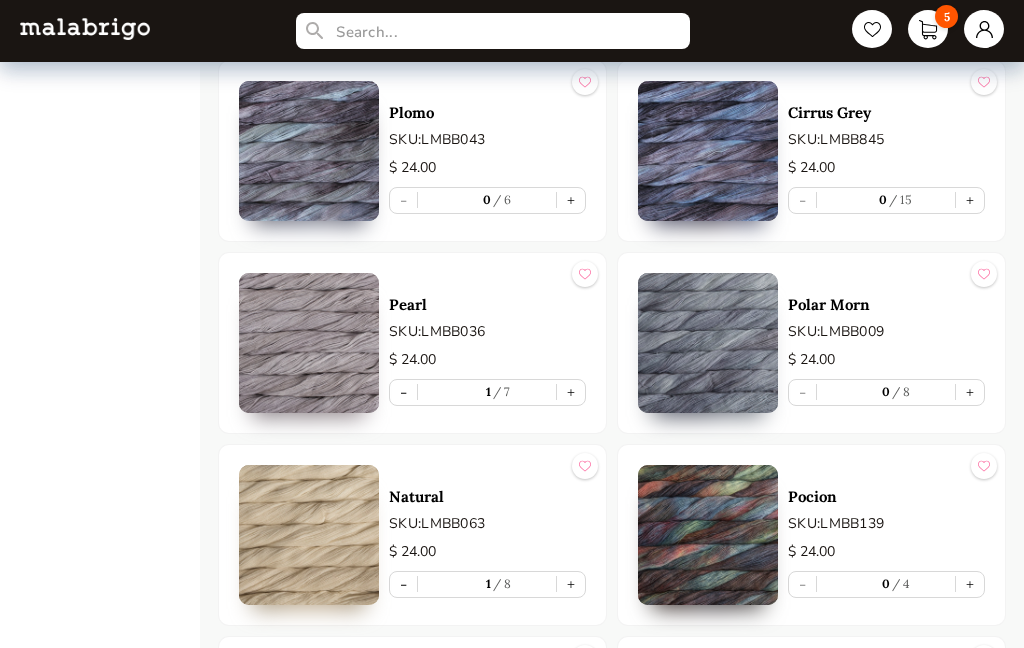 type on "1" 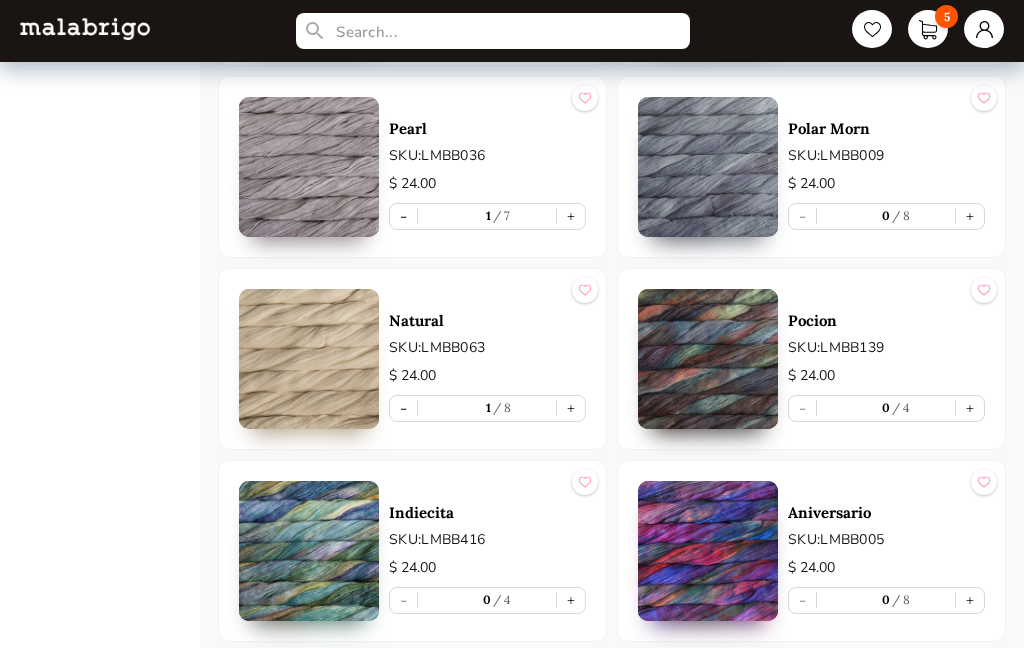 scroll, scrollTop: 4827, scrollLeft: 0, axis: vertical 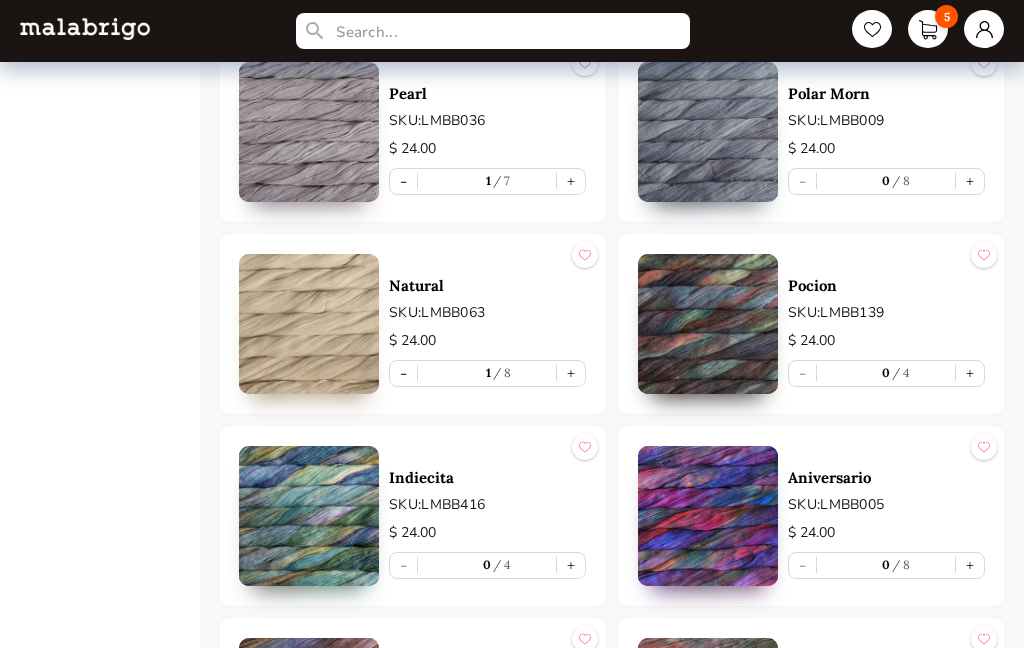 click on "+" at bounding box center (970, 565) 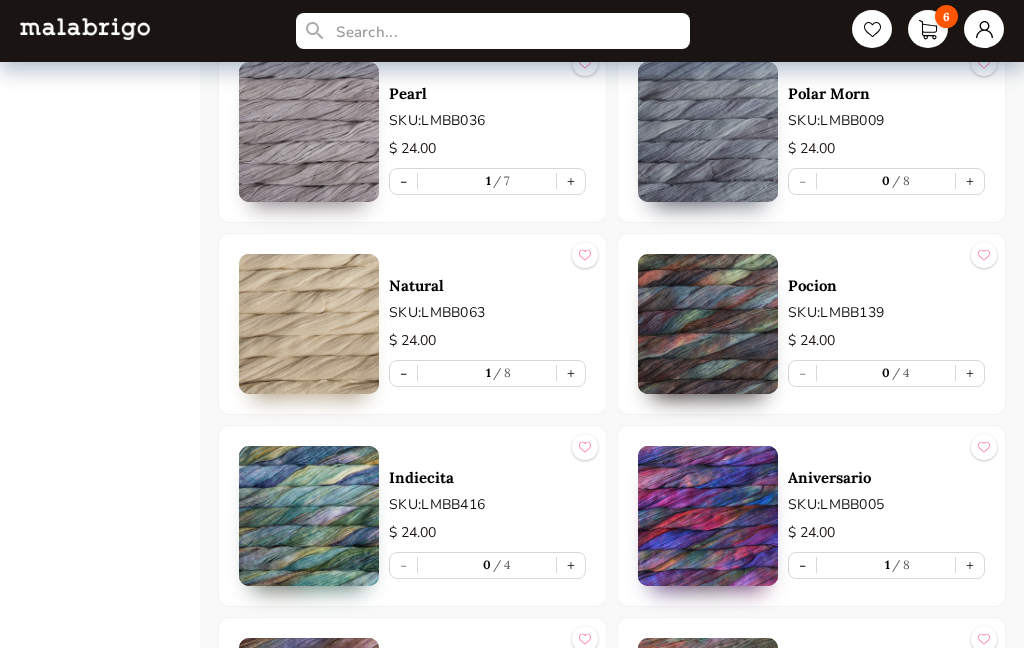 type on "1" 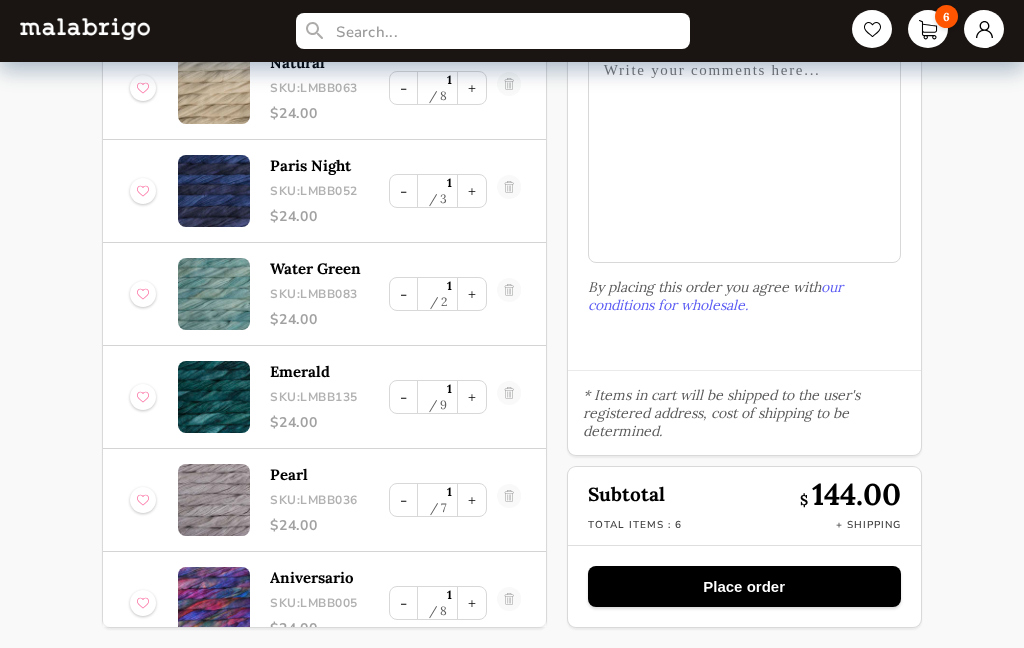 scroll, scrollTop: 0, scrollLeft: 0, axis: both 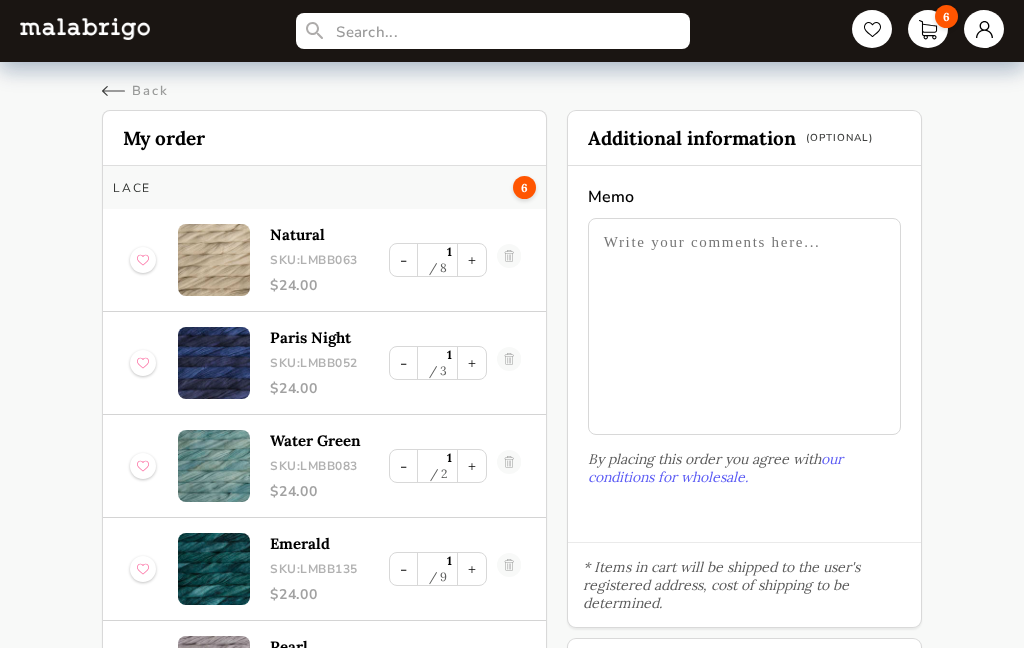 click on "Back" at bounding box center [135, 91] 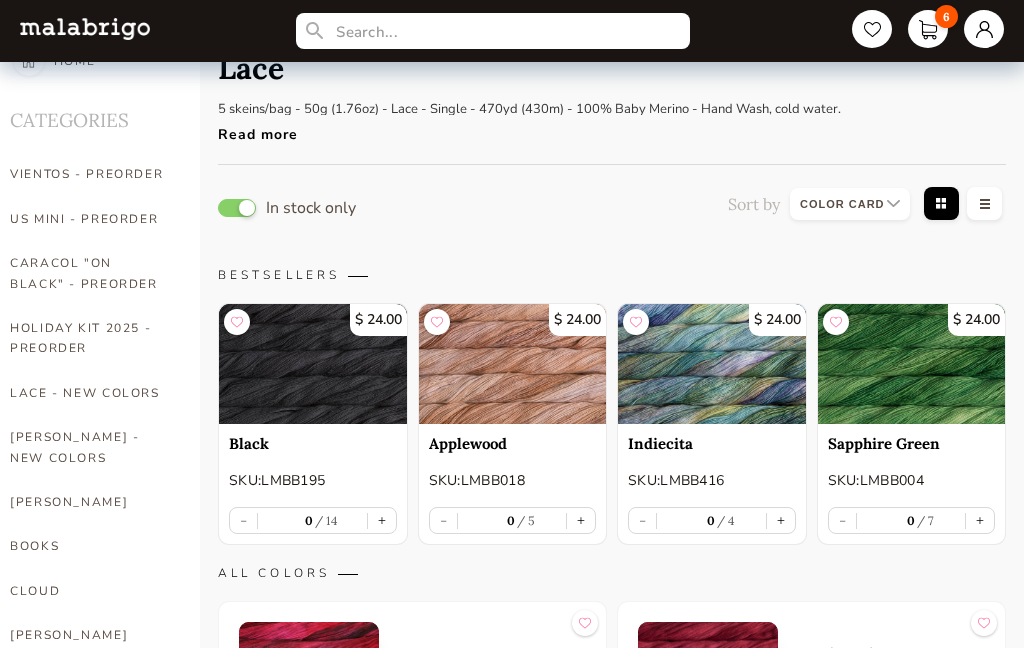 scroll, scrollTop: 0, scrollLeft: 0, axis: both 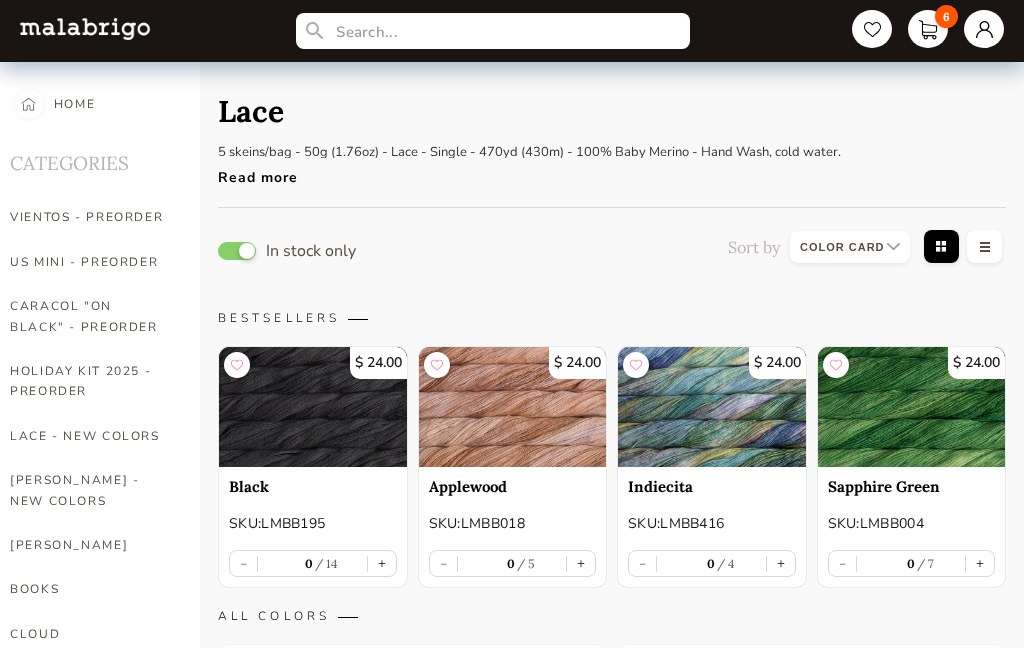 click on "US MINI - PREORDER" at bounding box center (90, 262) 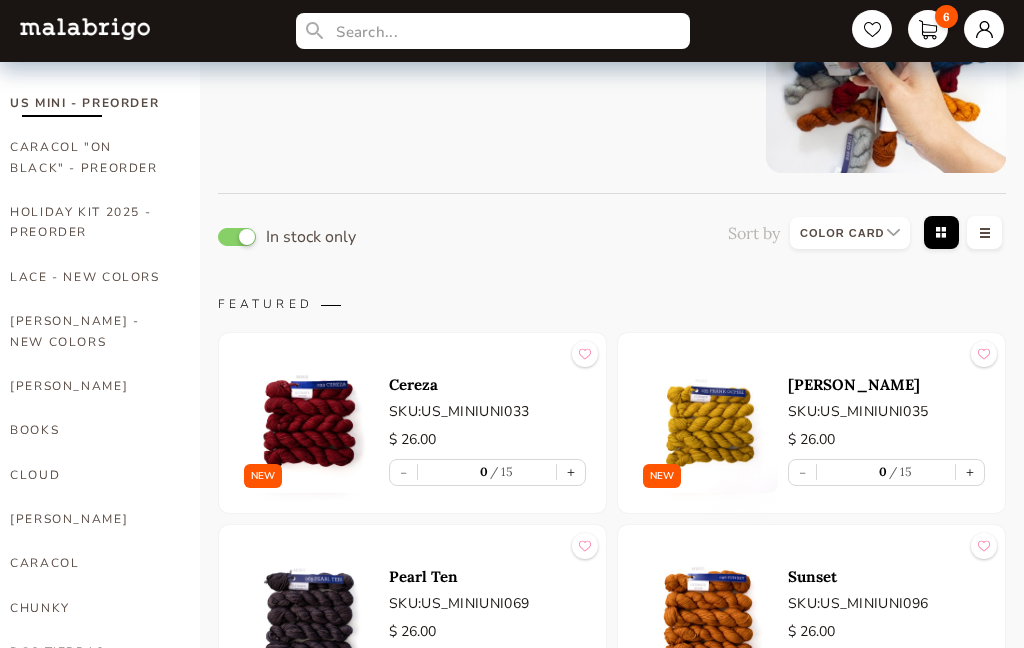 scroll, scrollTop: 159, scrollLeft: 0, axis: vertical 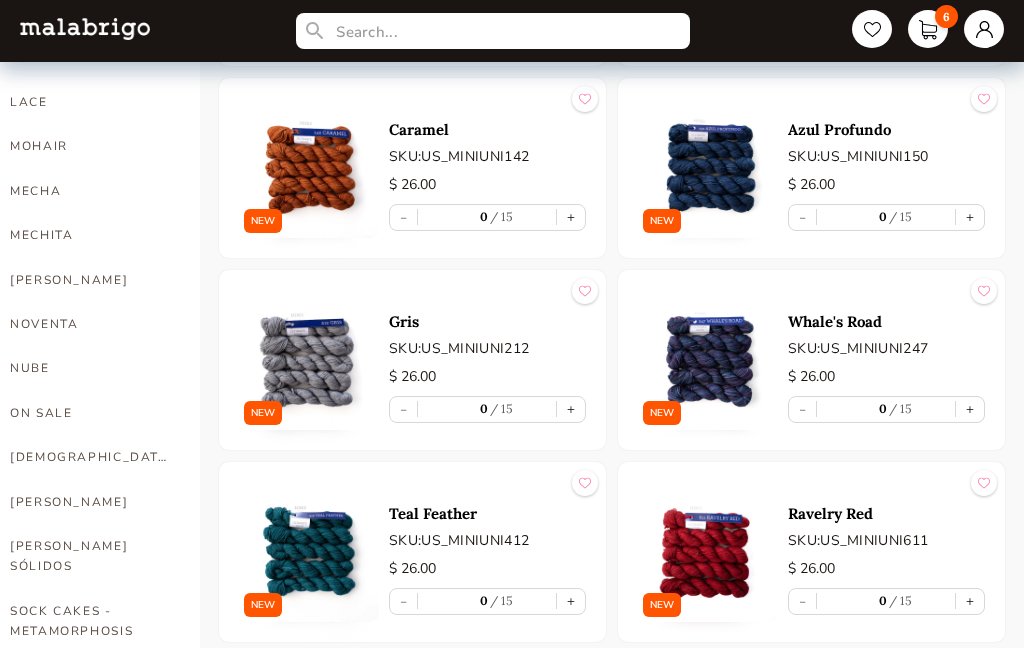 click on "ON SALE" at bounding box center [90, 413] 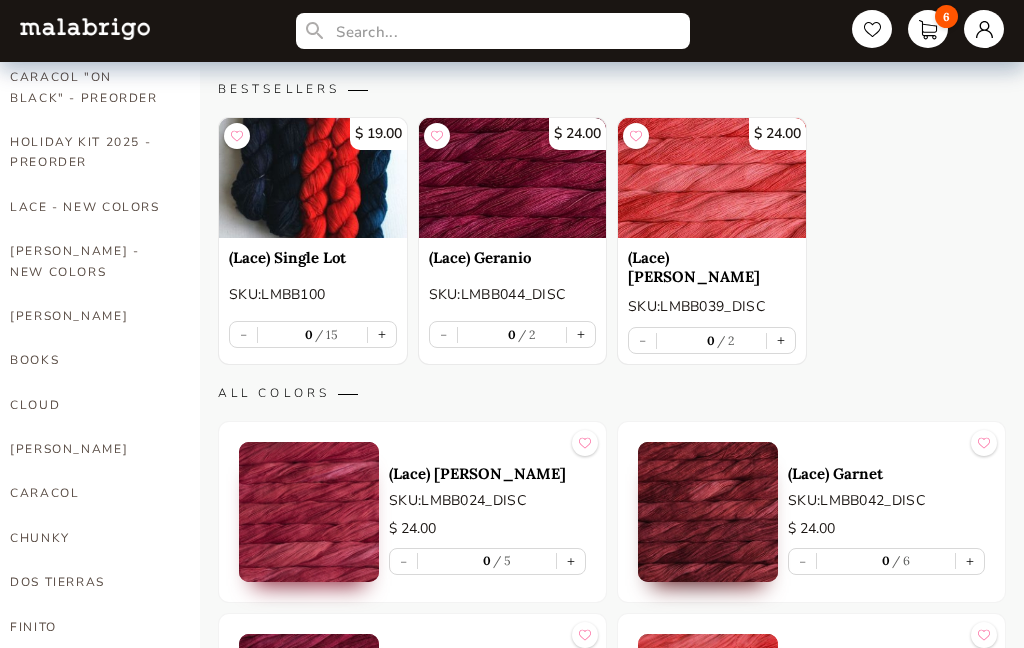 scroll, scrollTop: 229, scrollLeft: 0, axis: vertical 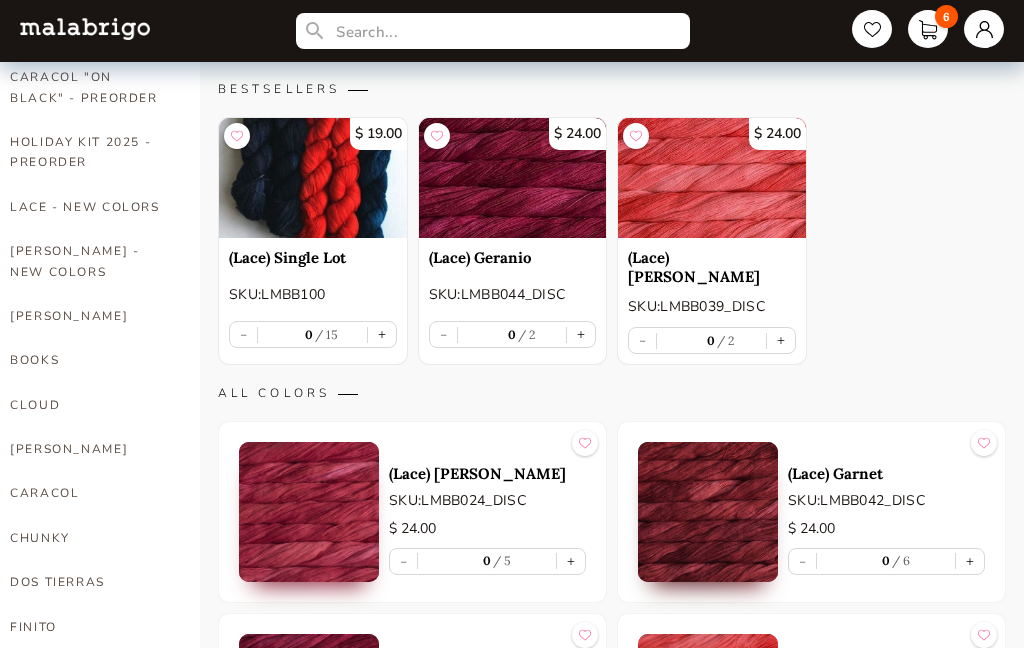 click on "[PERSON_NAME]" at bounding box center (90, 316) 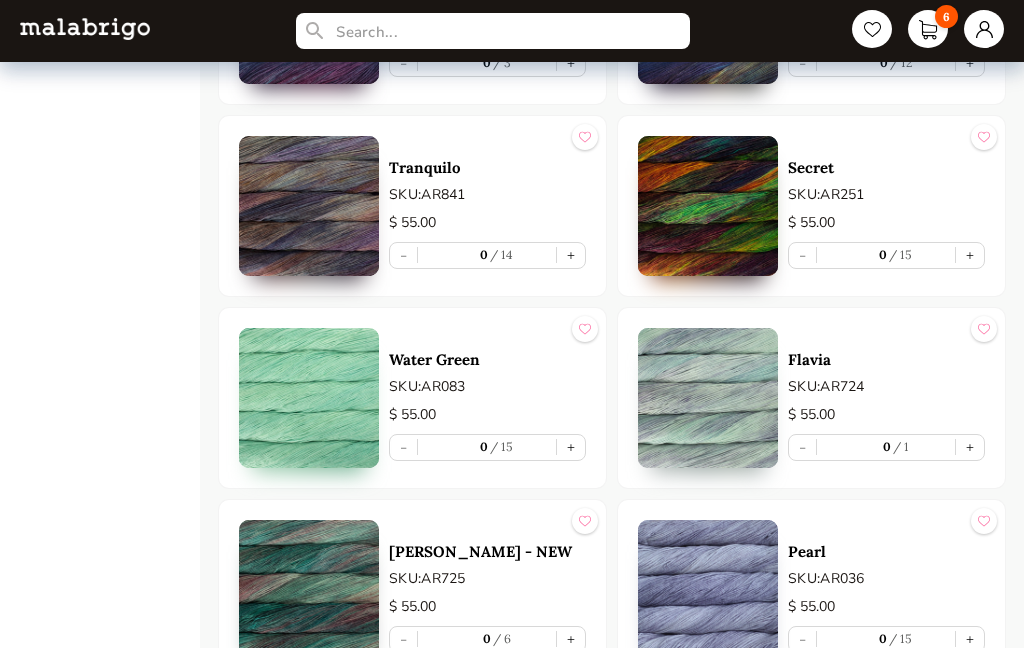 scroll, scrollTop: 5137, scrollLeft: 0, axis: vertical 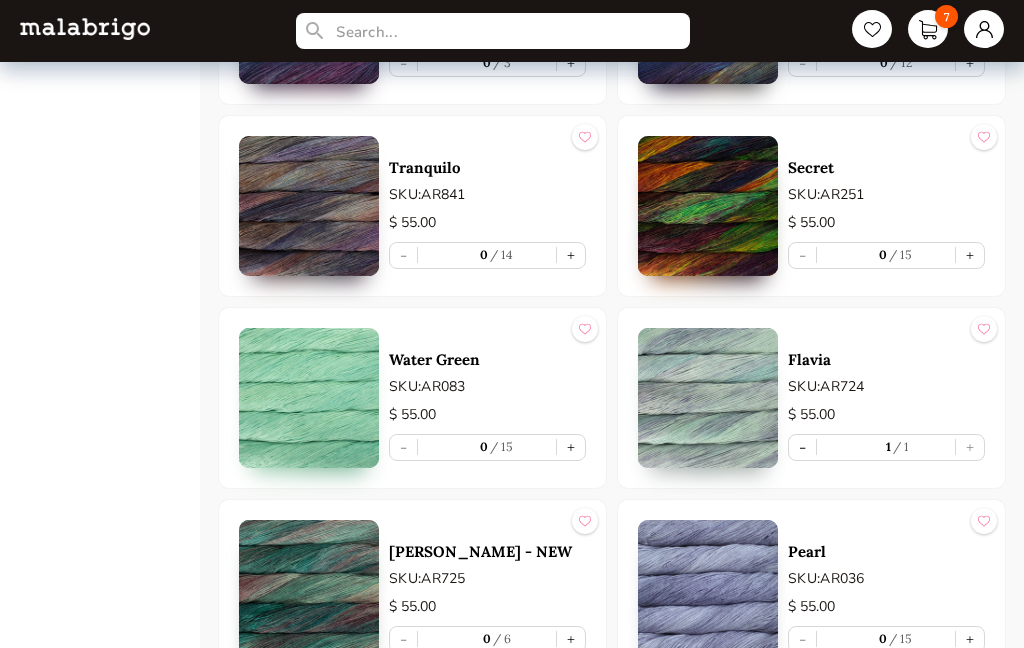 type on "1" 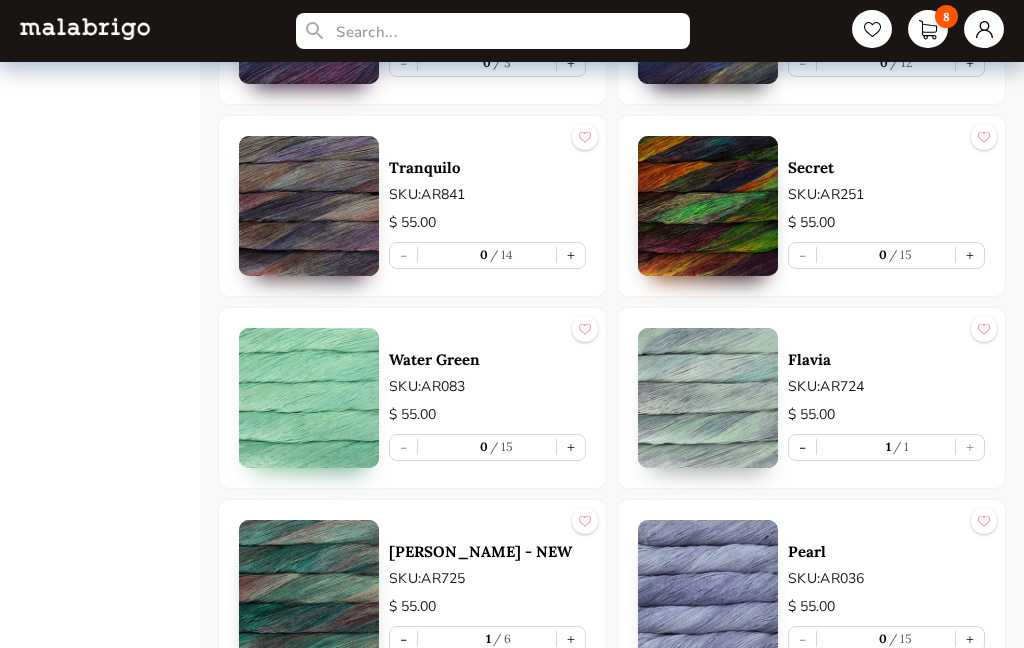 type on "1" 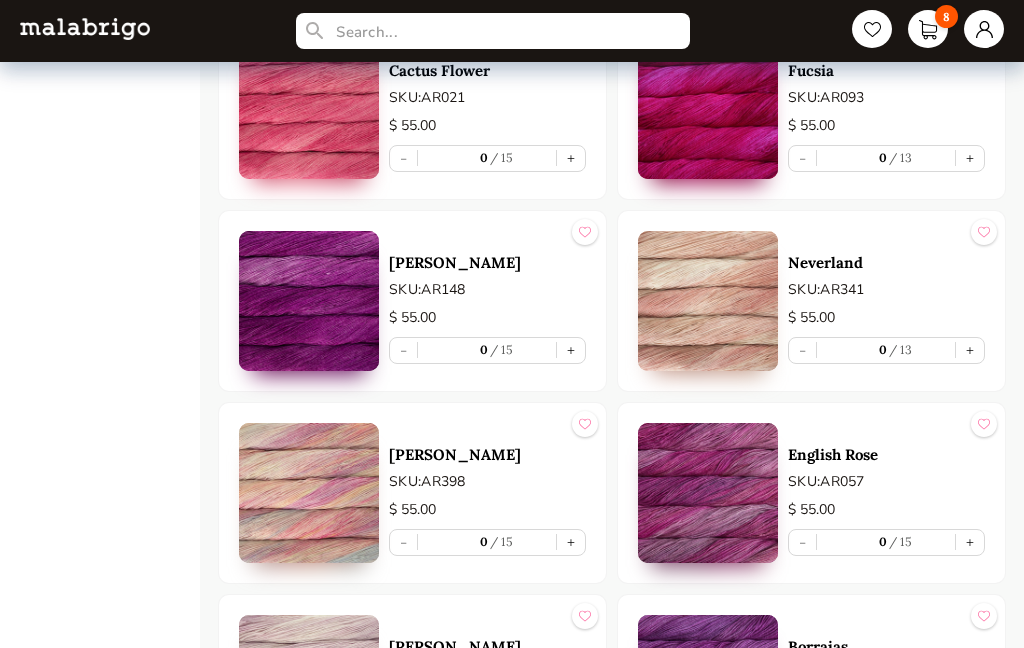 click on "+" at bounding box center [571, 351] 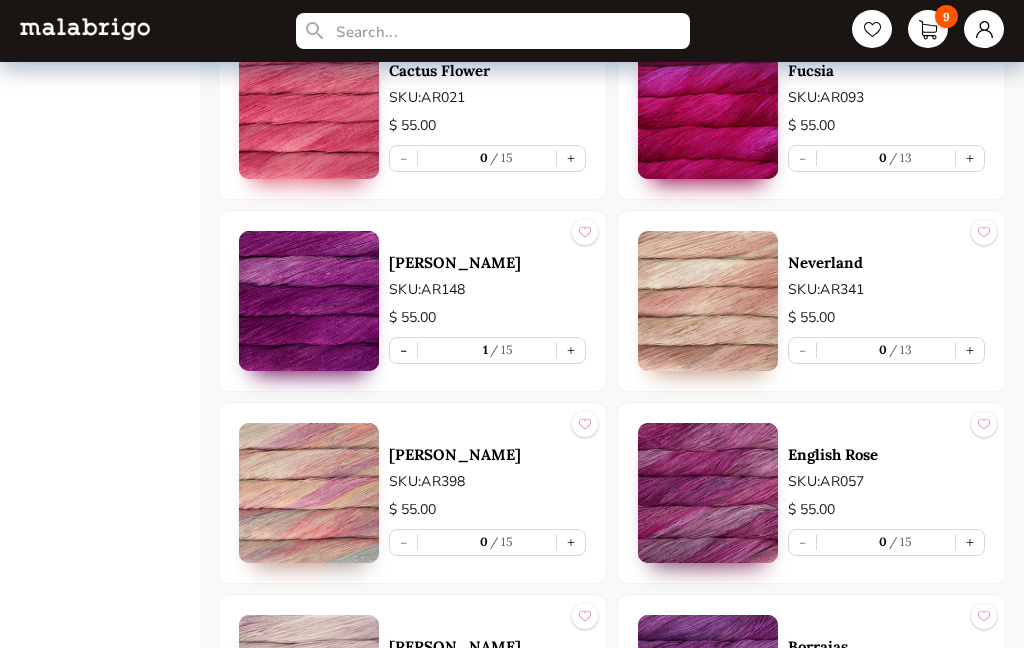 type on "1" 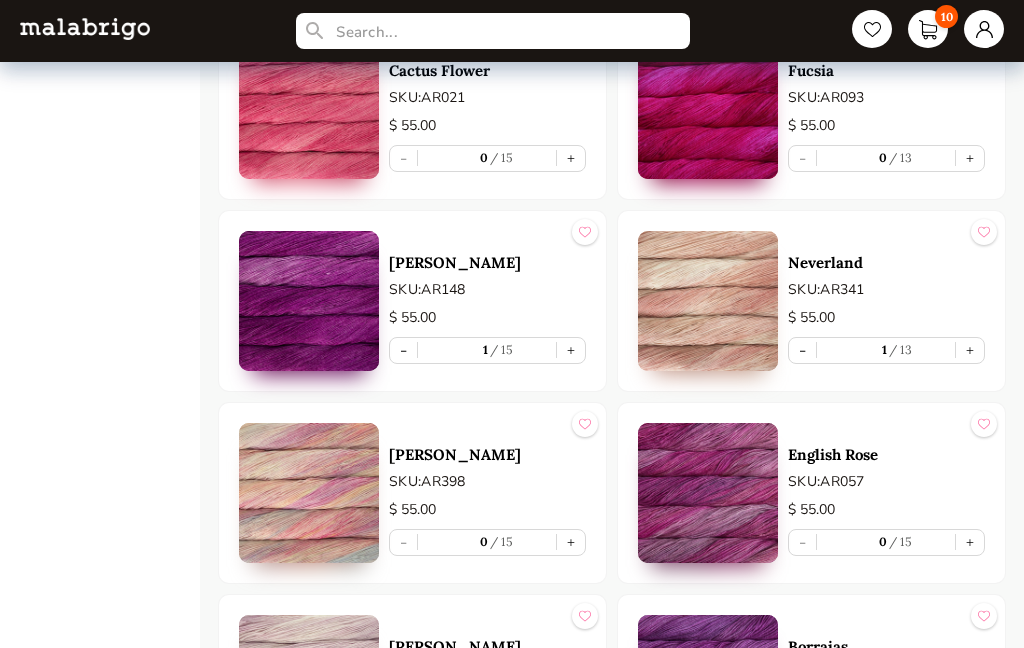 click on "+" at bounding box center (571, 542) 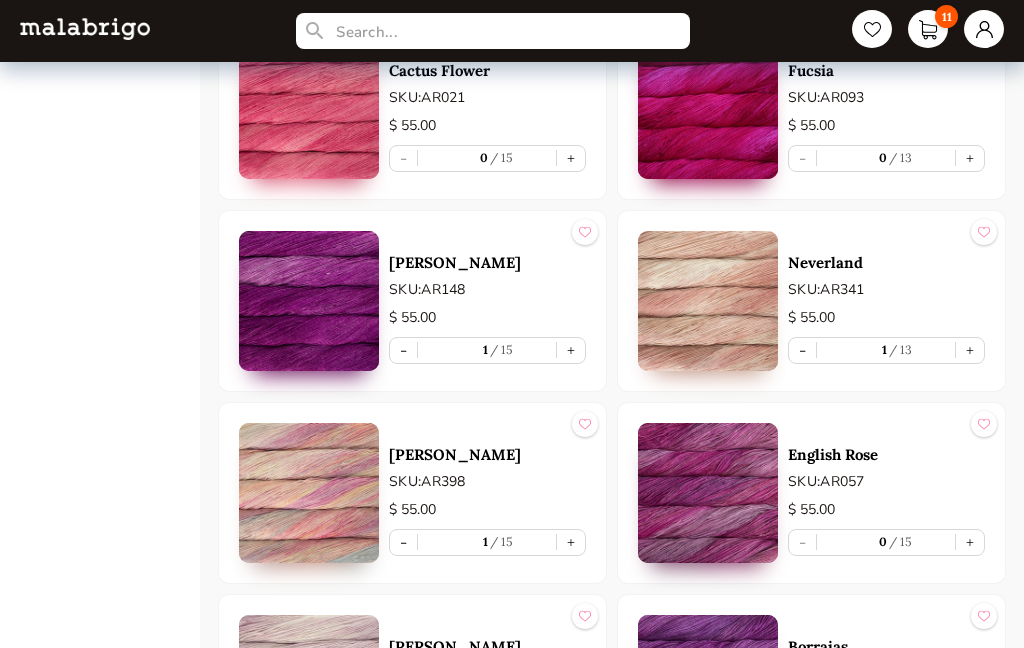 click on "+" at bounding box center [970, 542] 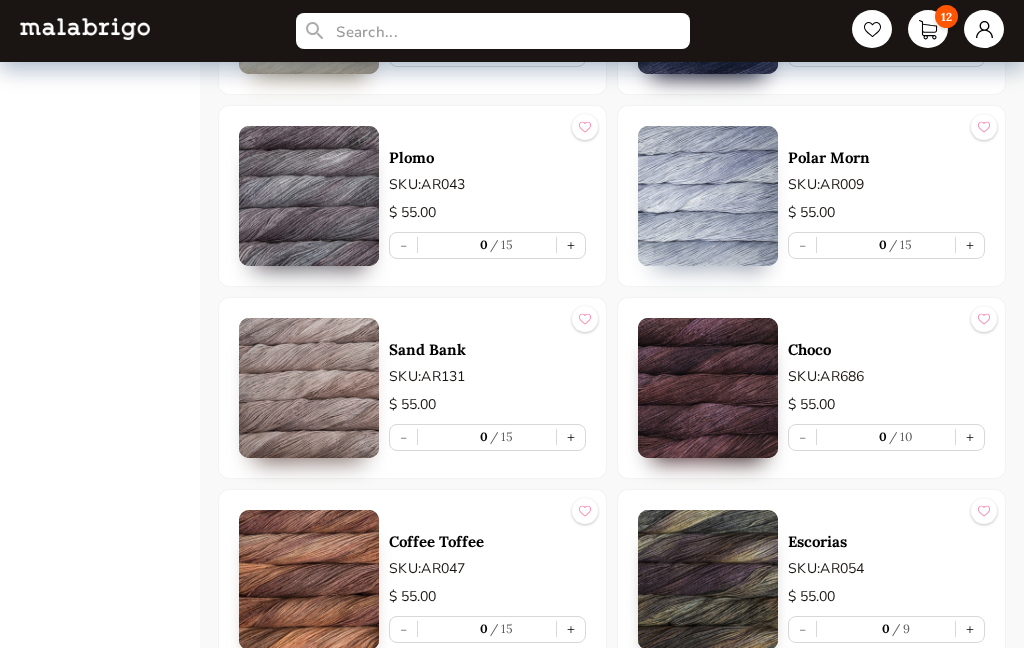 scroll, scrollTop: 7842, scrollLeft: 0, axis: vertical 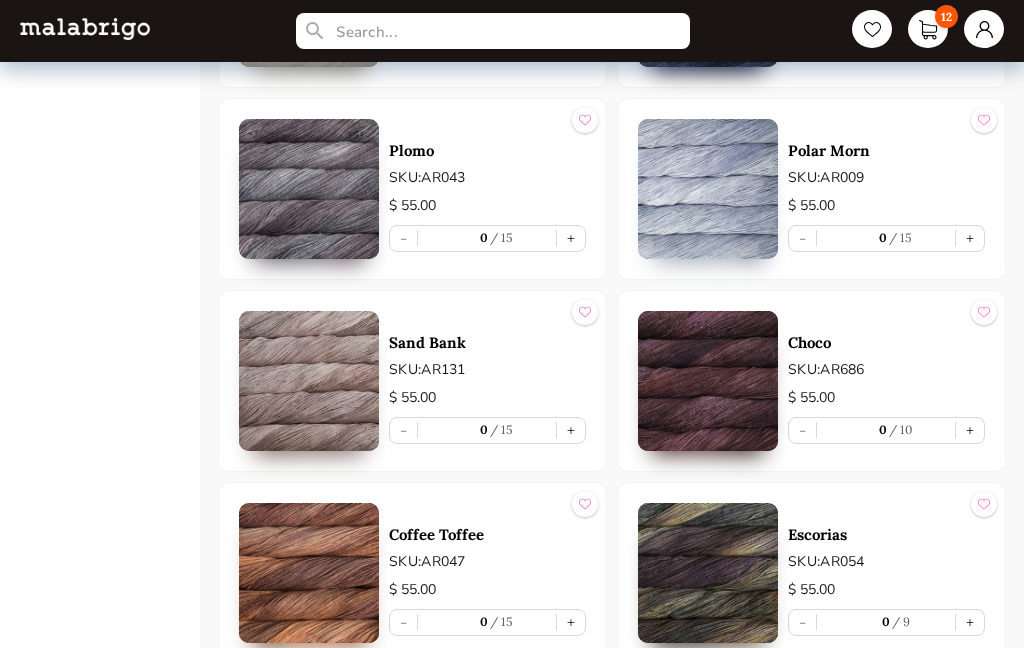 click on "+" at bounding box center [970, 238] 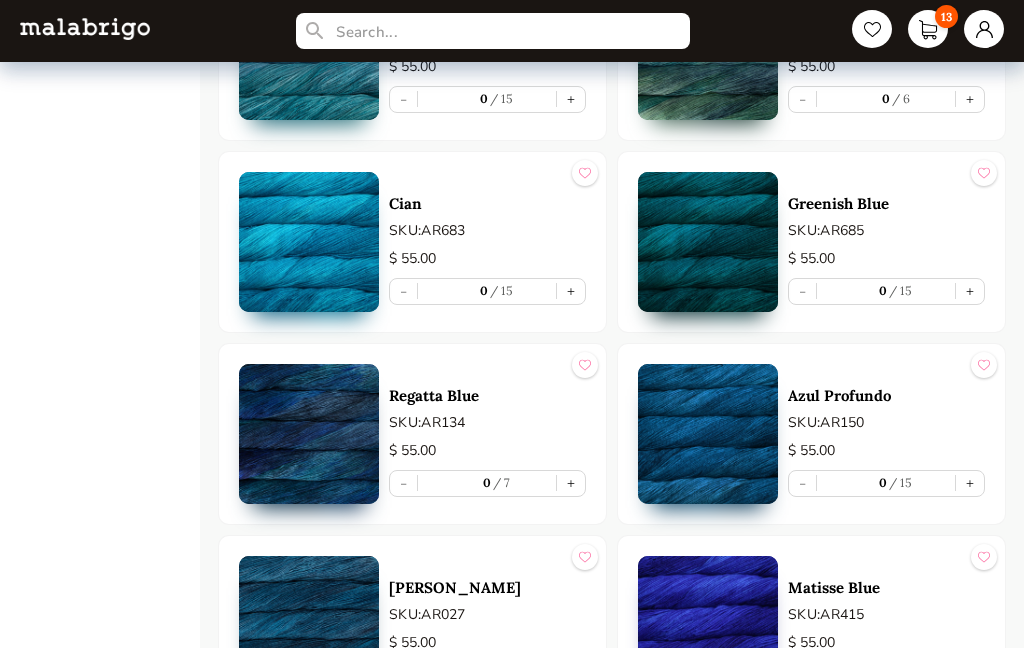 scroll, scrollTop: 6046, scrollLeft: 0, axis: vertical 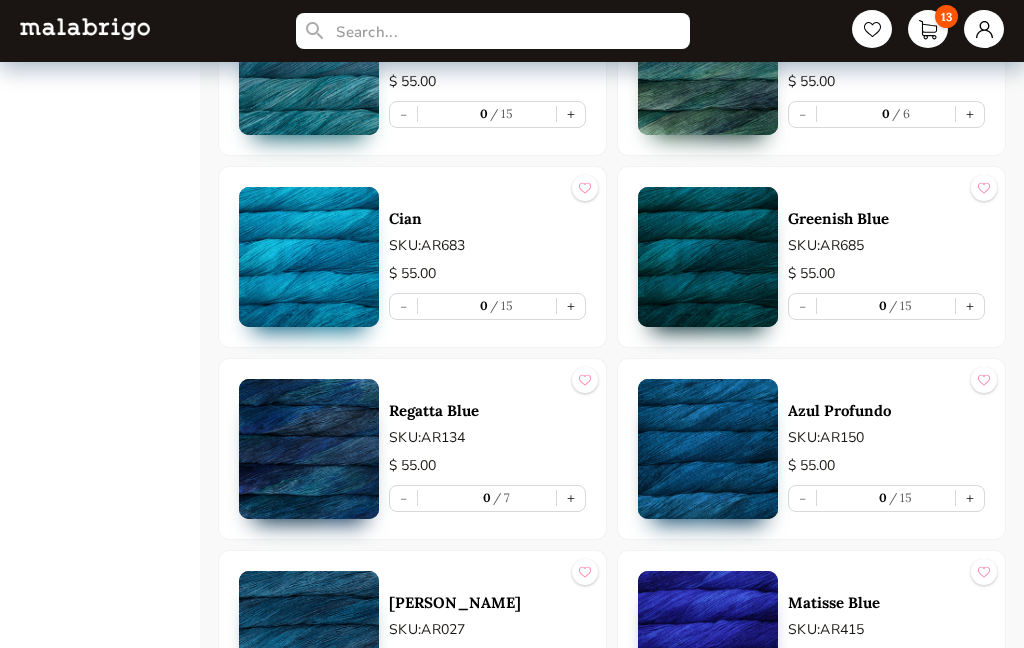 click on "+" at bounding box center [571, 306] 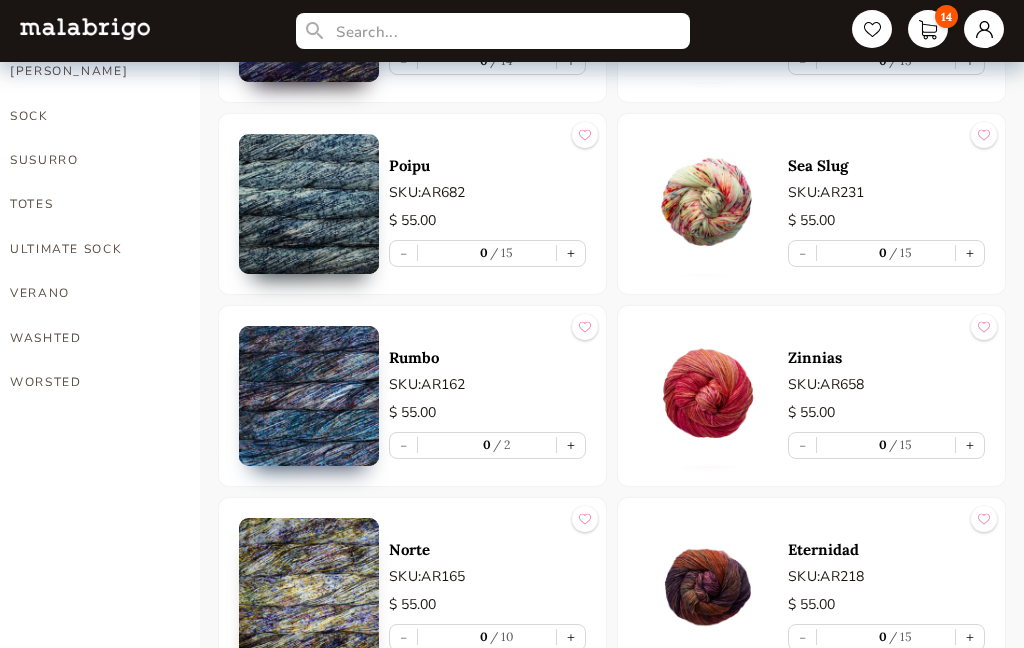 scroll, scrollTop: 1489, scrollLeft: 0, axis: vertical 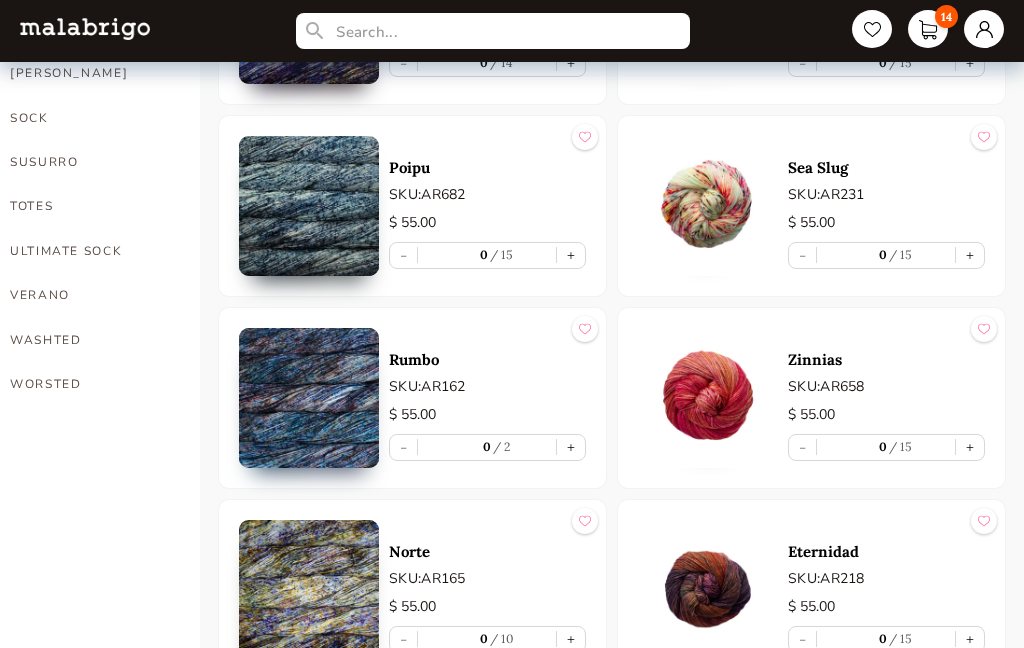 click on "+" at bounding box center (970, 255) 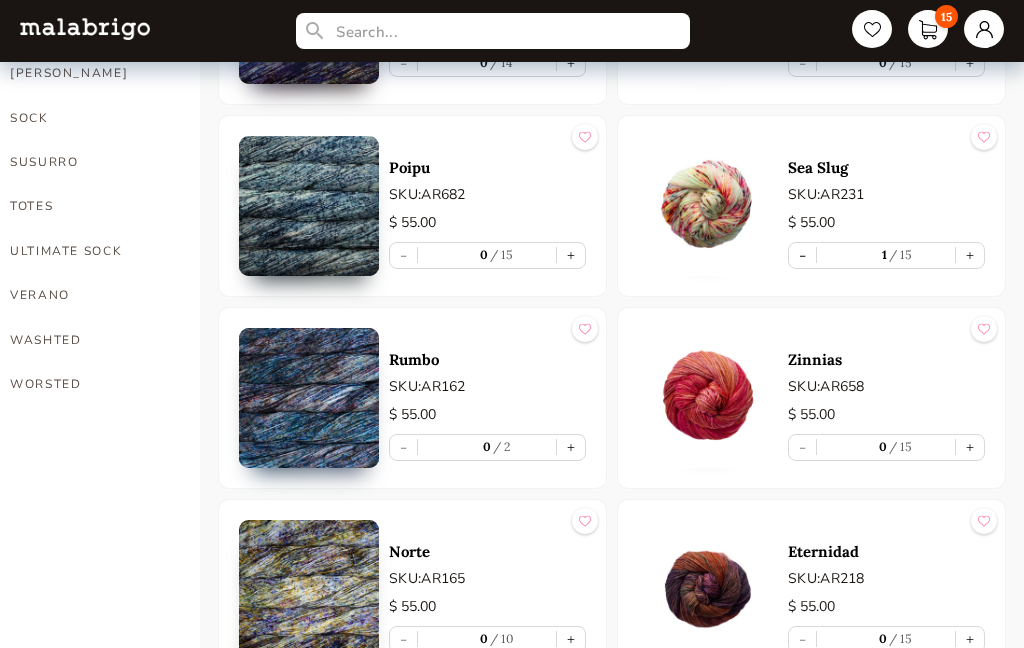 click on "+" at bounding box center (970, 447) 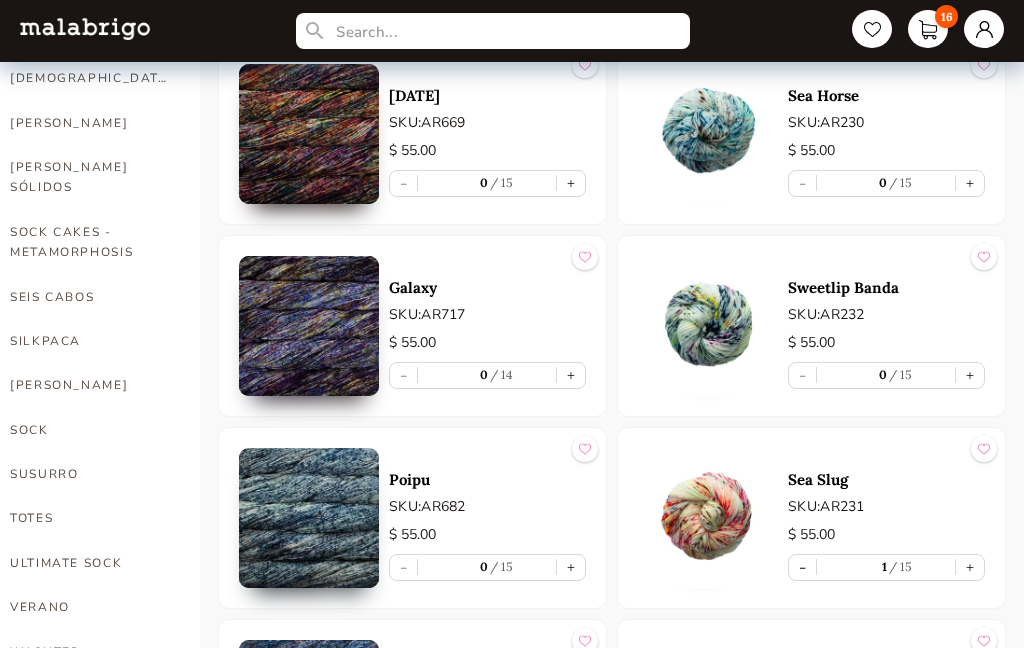 scroll, scrollTop: 1179, scrollLeft: 0, axis: vertical 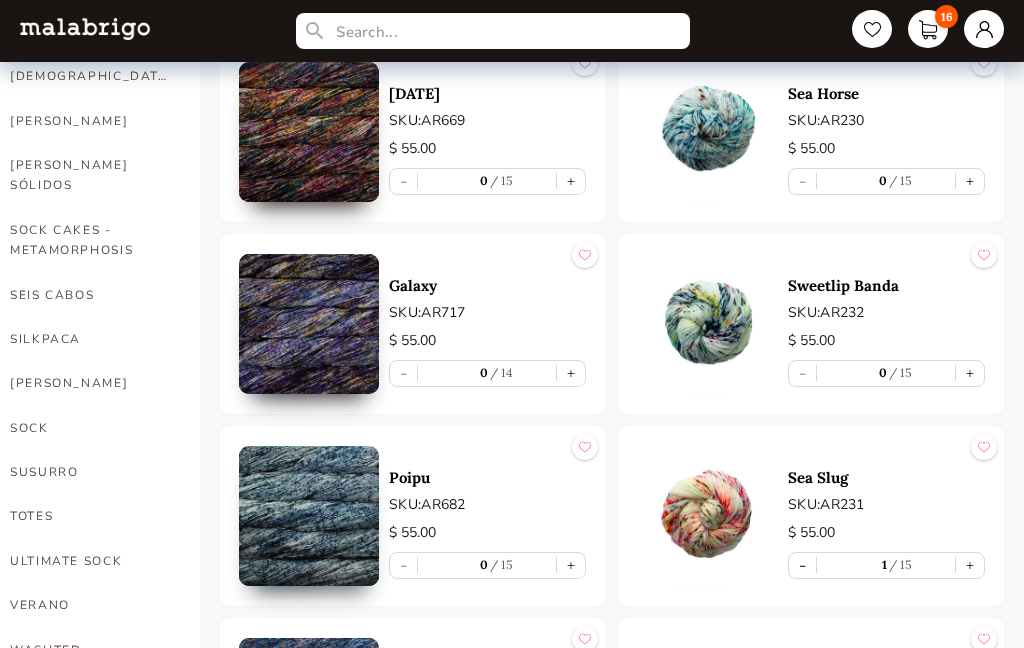 click on "+" at bounding box center (970, 373) 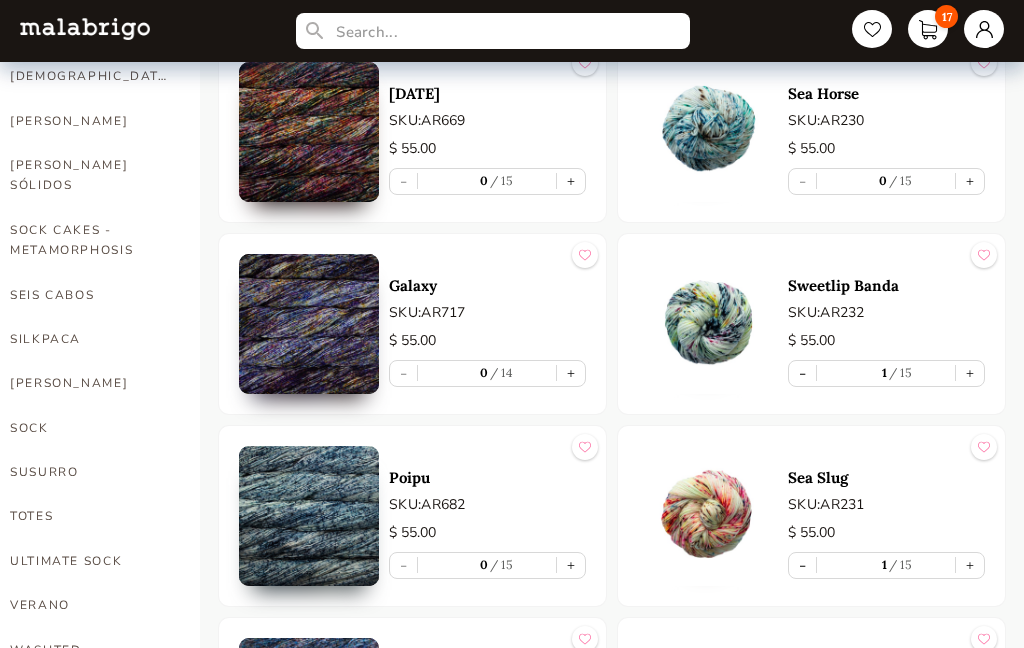 click on "+" at bounding box center (970, 181) 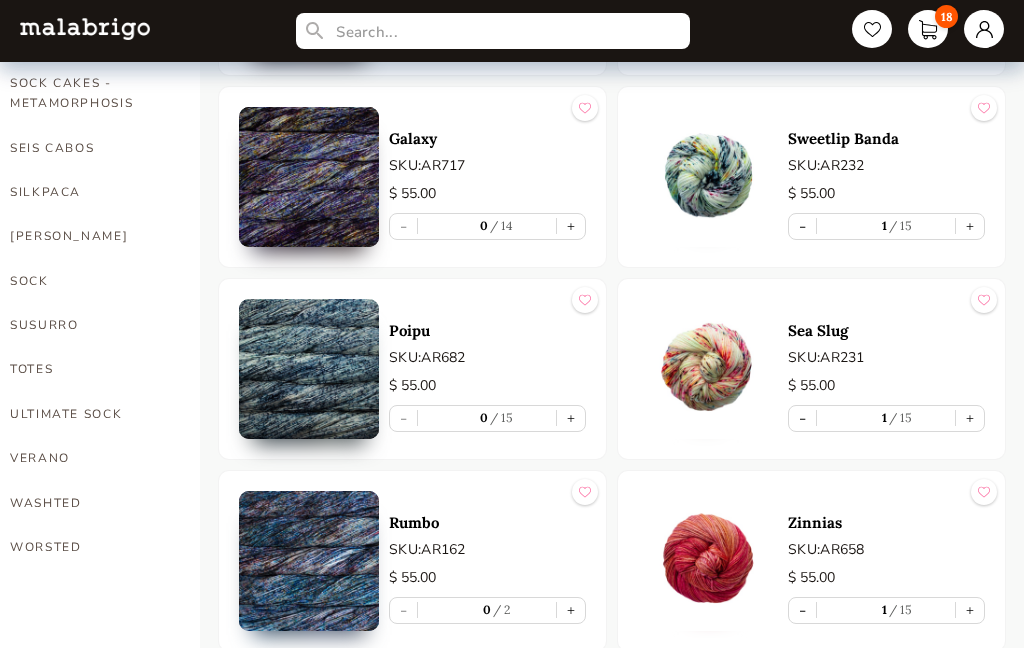 scroll, scrollTop: 1327, scrollLeft: 0, axis: vertical 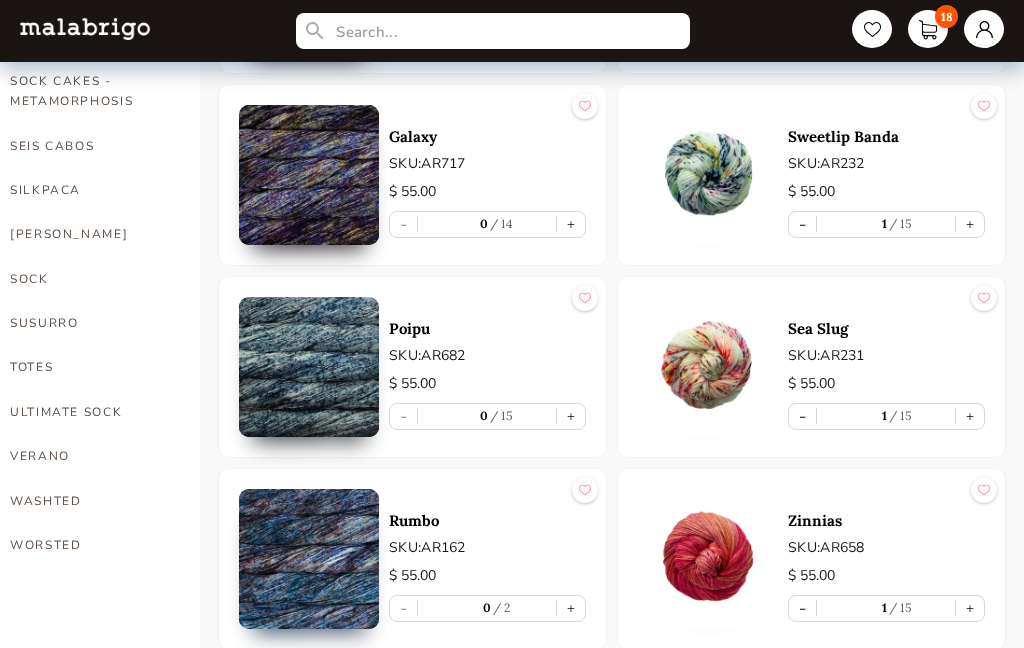 click on "18" at bounding box center [928, 29] 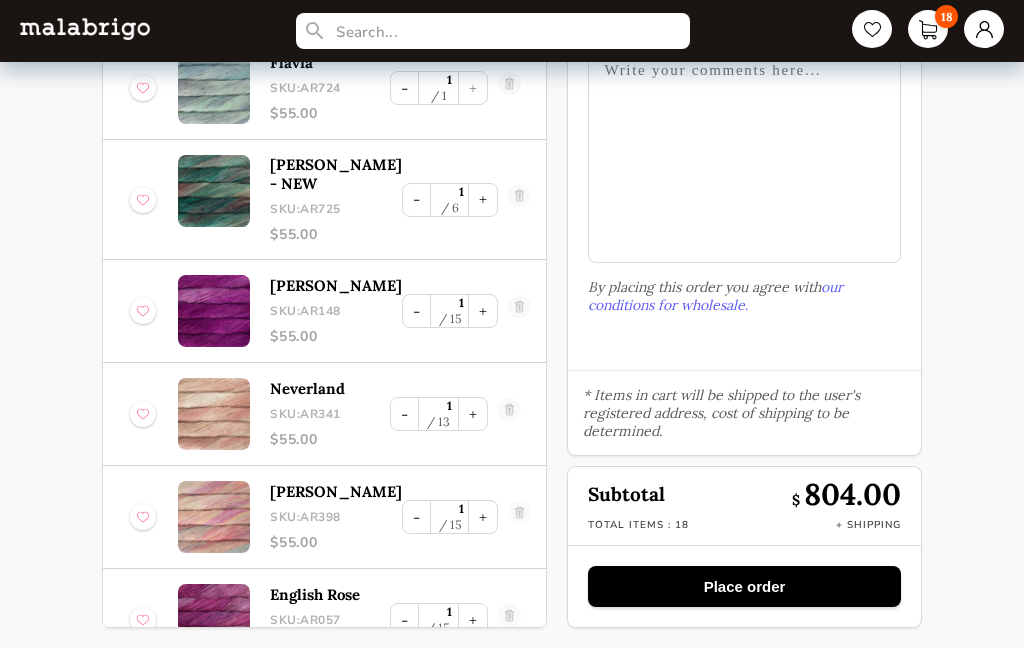 scroll, scrollTop: 93, scrollLeft: 0, axis: vertical 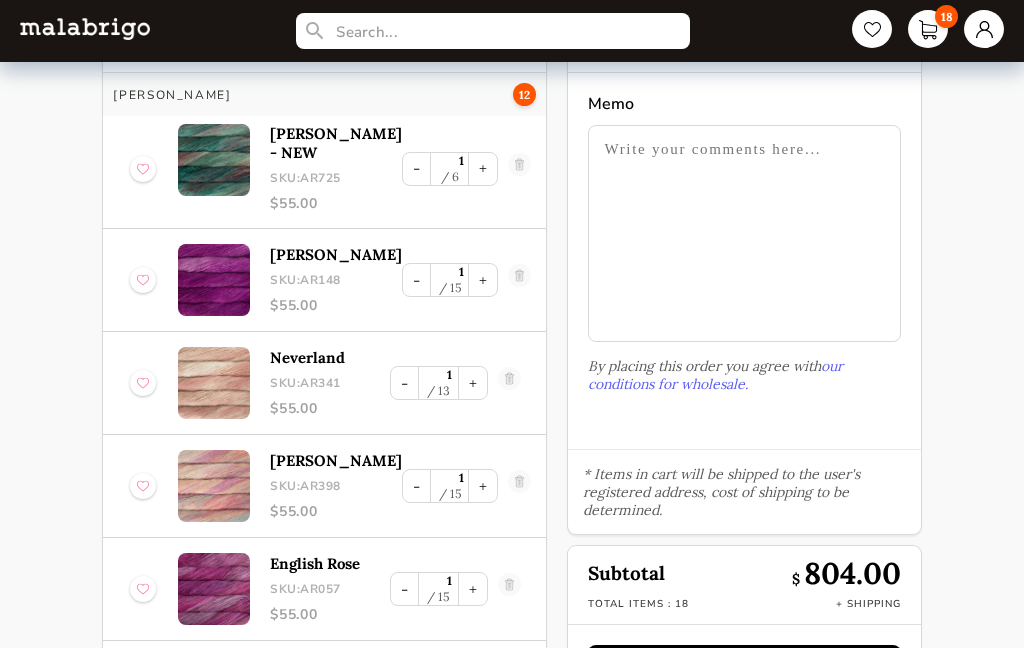 click at bounding box center [510, 383] 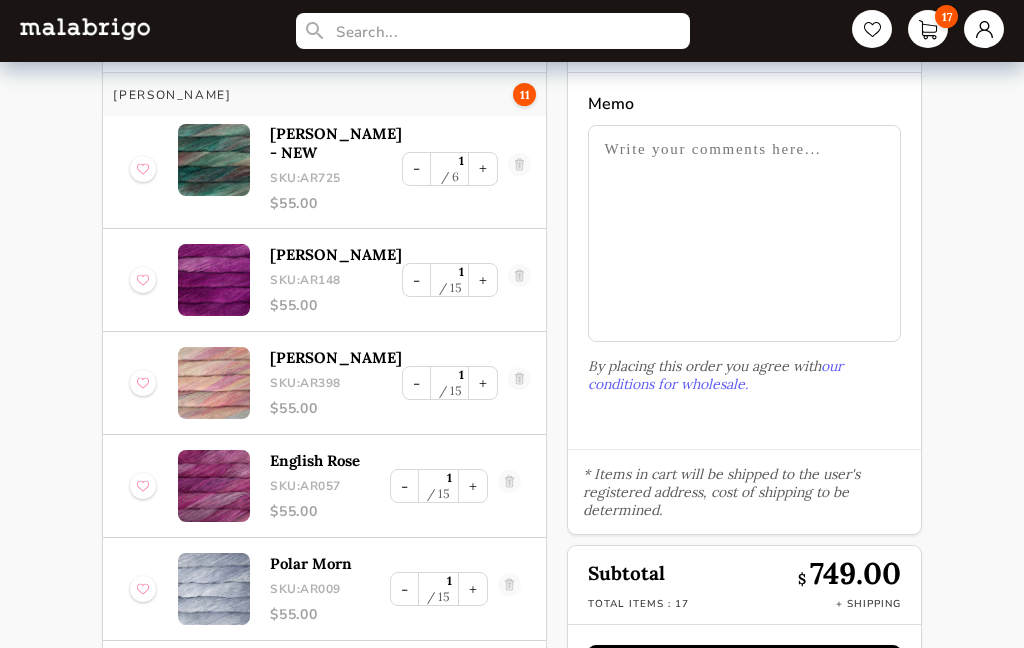 click at bounding box center [520, 280] 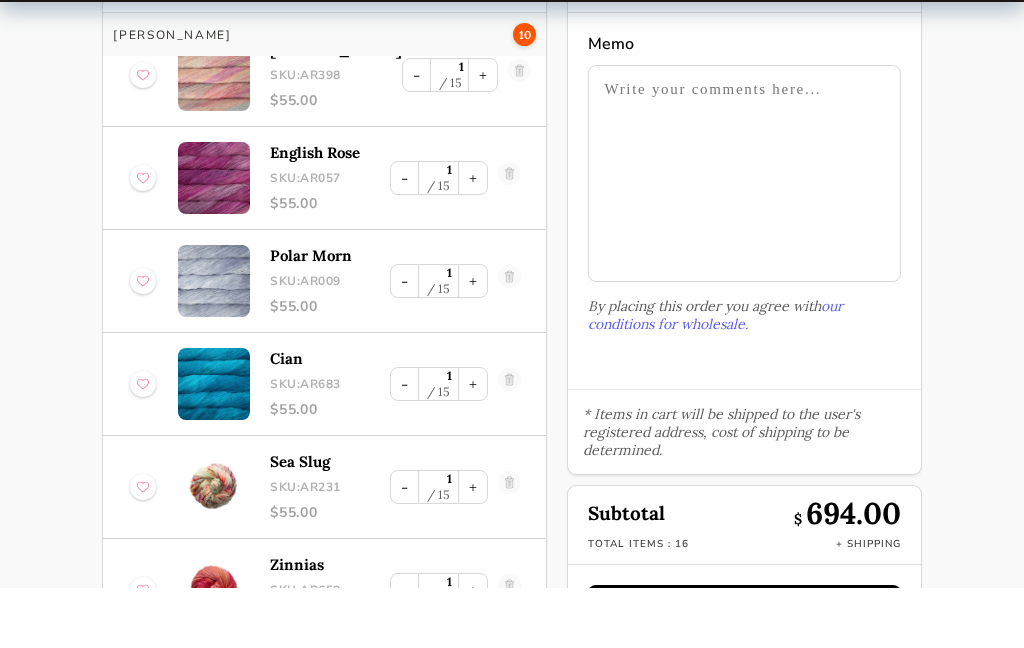 scroll, scrollTop: 259, scrollLeft: 0, axis: vertical 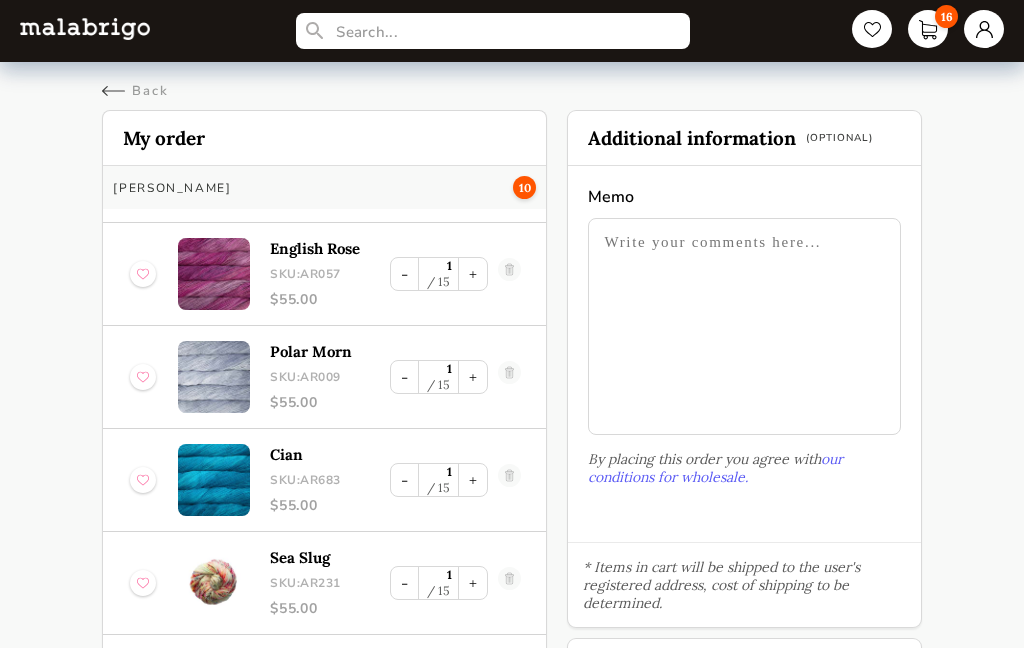 click at bounding box center (510, 377) 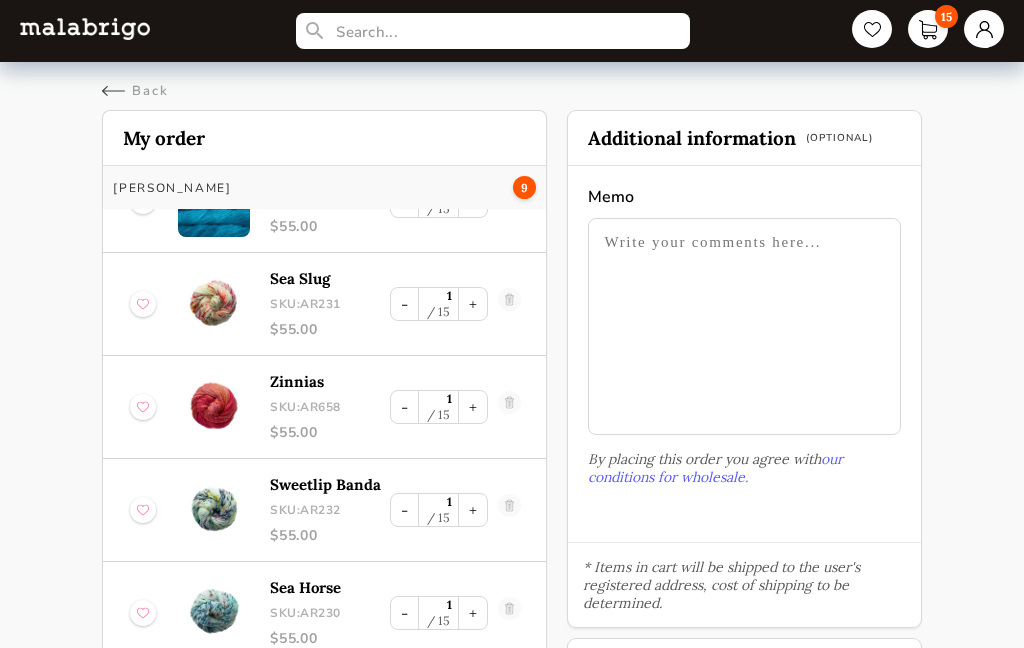 scroll, scrollTop: 489, scrollLeft: 0, axis: vertical 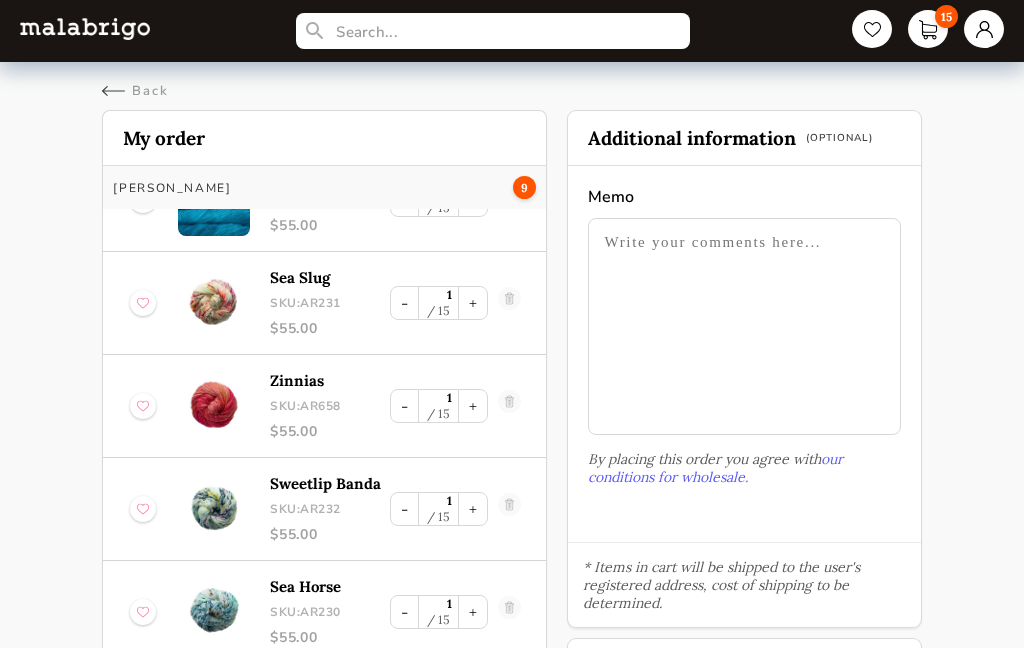 click at bounding box center [510, 509] 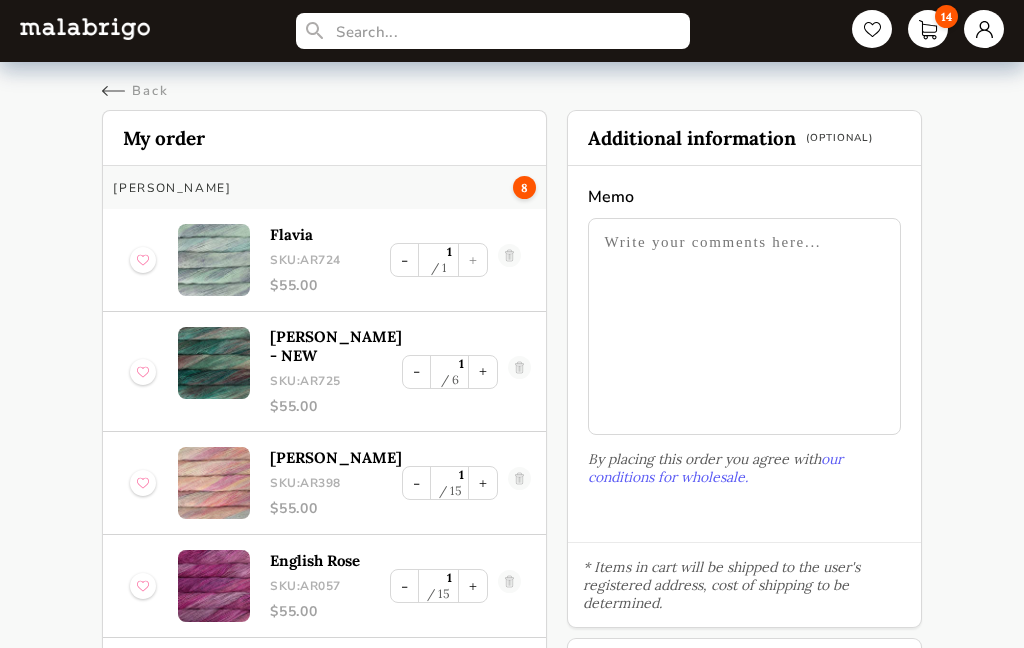 scroll, scrollTop: 0, scrollLeft: 0, axis: both 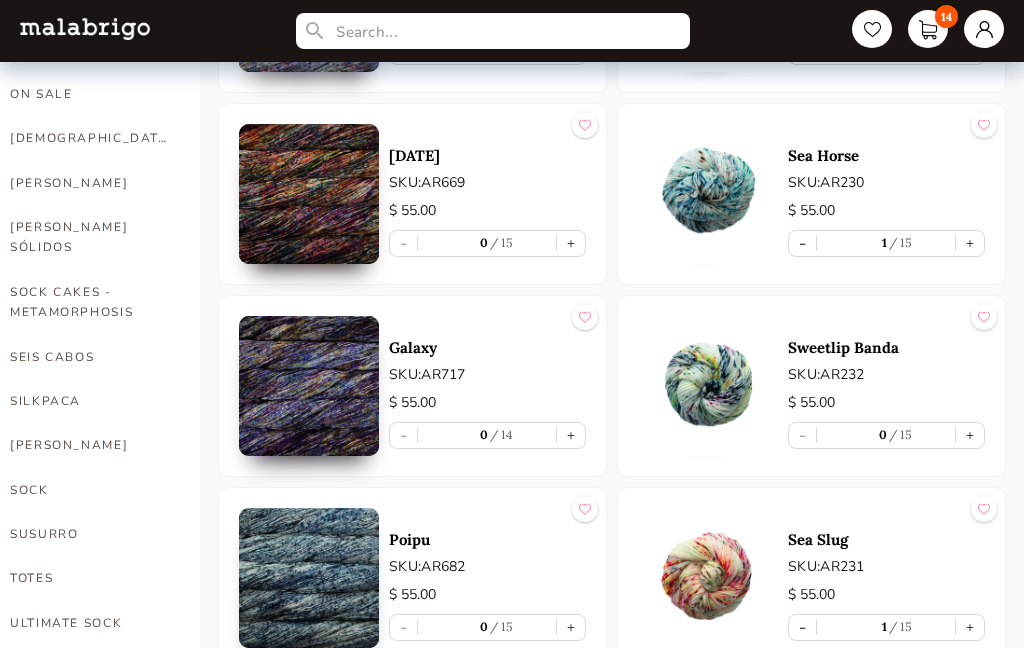 click on "[PERSON_NAME]" at bounding box center (90, 183) 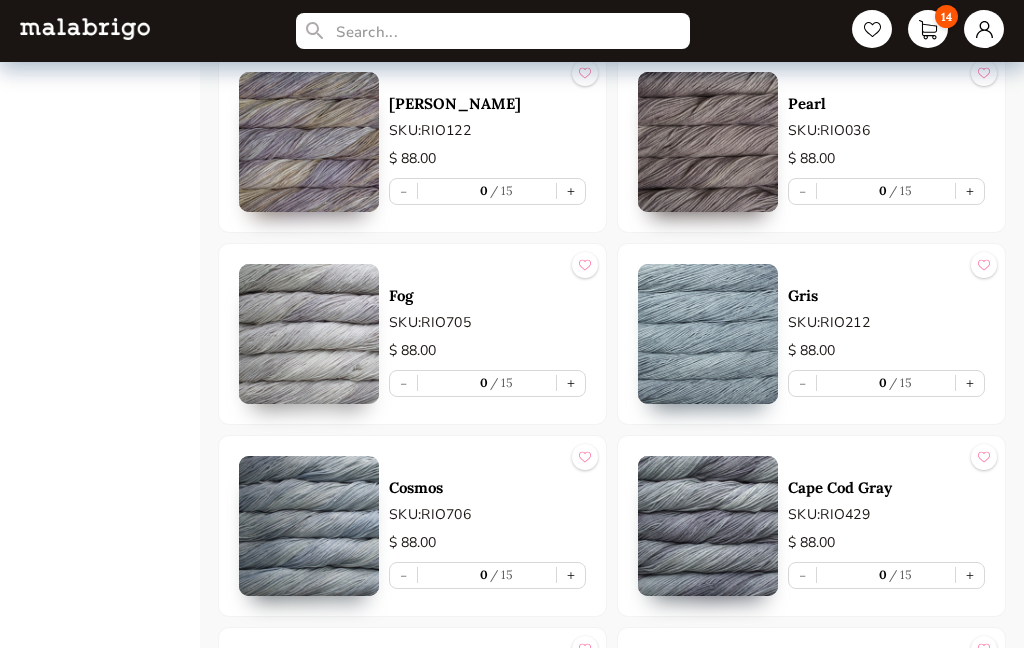 scroll, scrollTop: 10137, scrollLeft: 0, axis: vertical 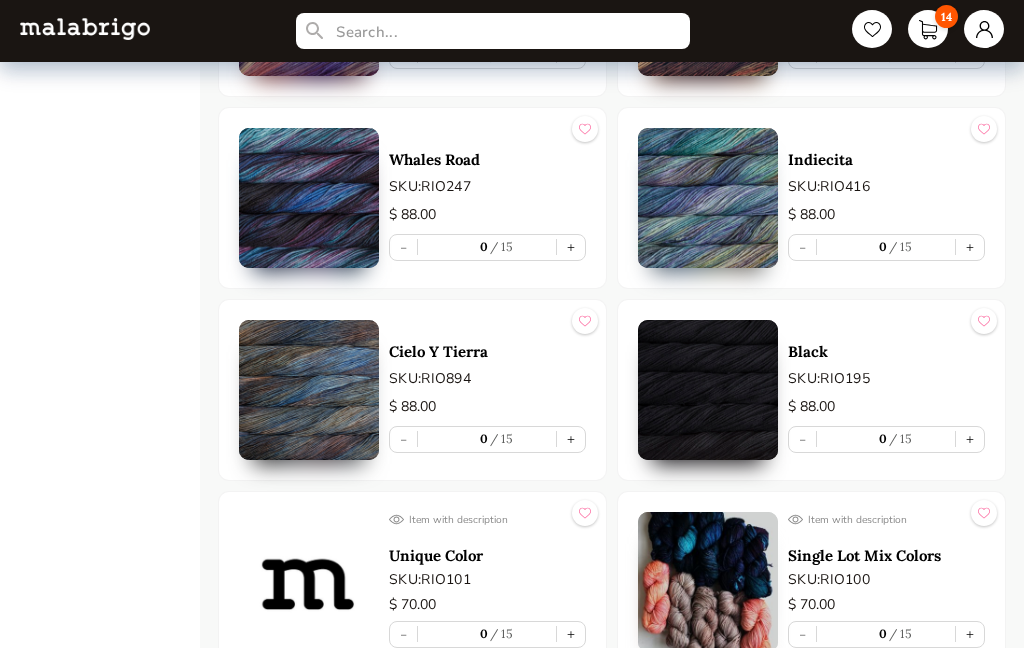 click on "+" at bounding box center [970, 634] 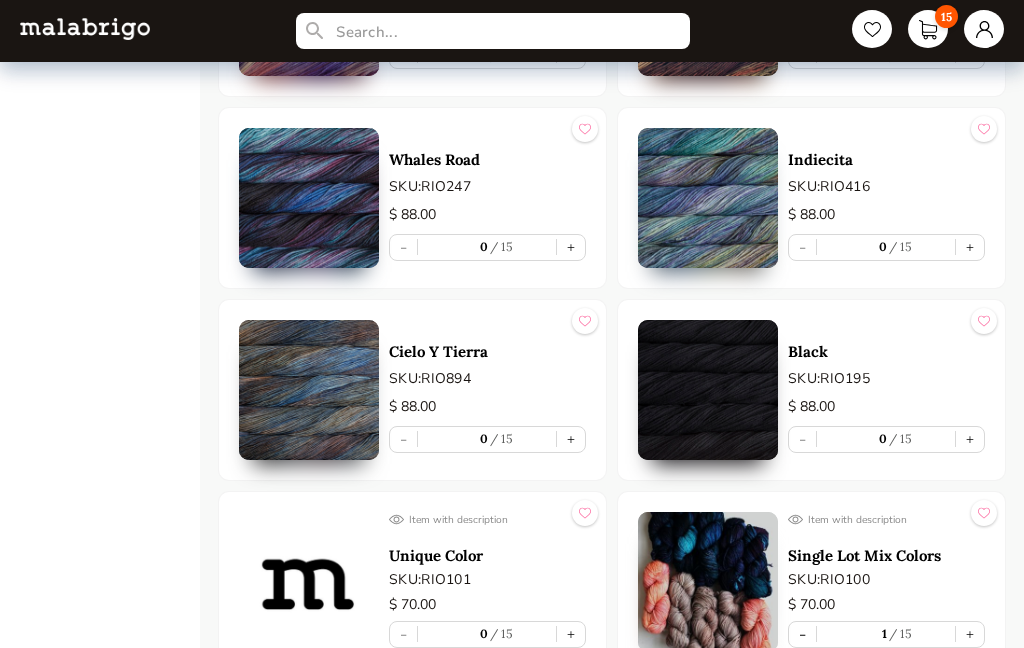 click on "+" at bounding box center [970, 634] 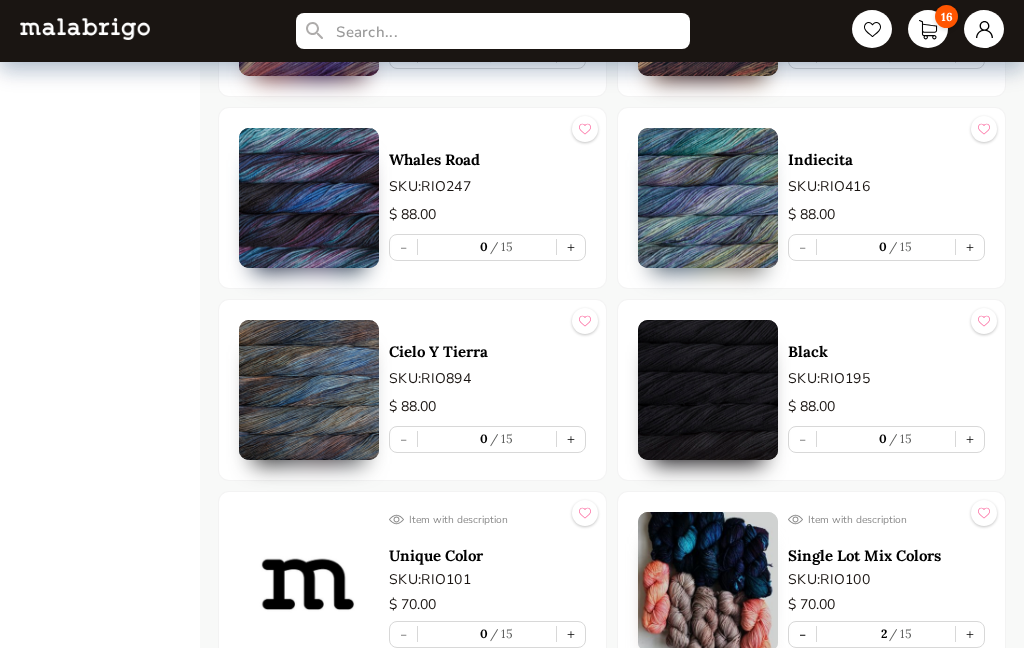 click on "16" at bounding box center (928, 29) 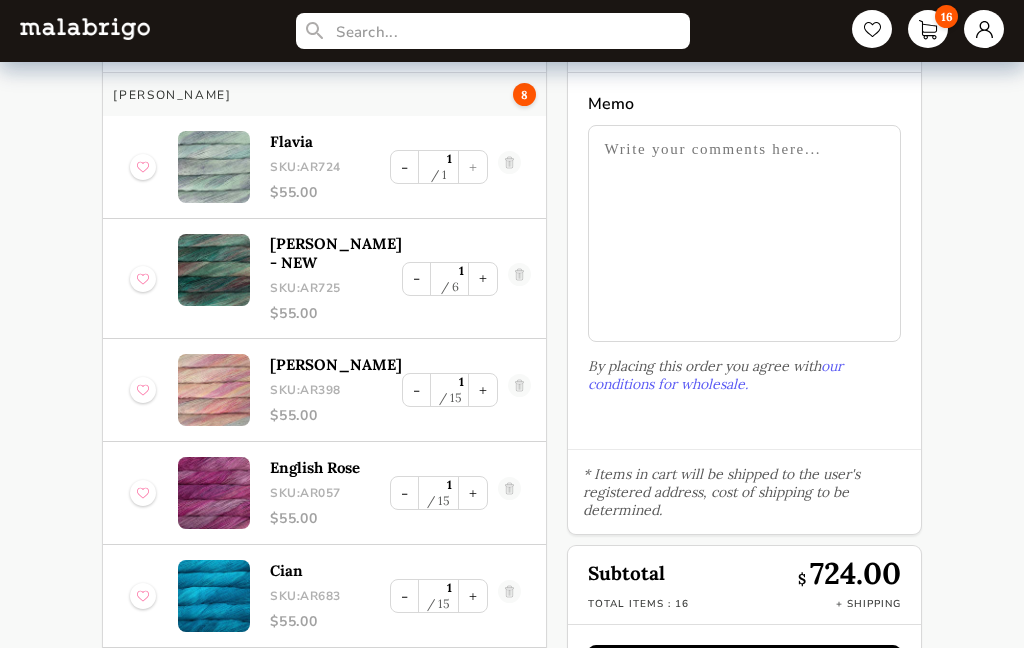 scroll, scrollTop: 0, scrollLeft: 0, axis: both 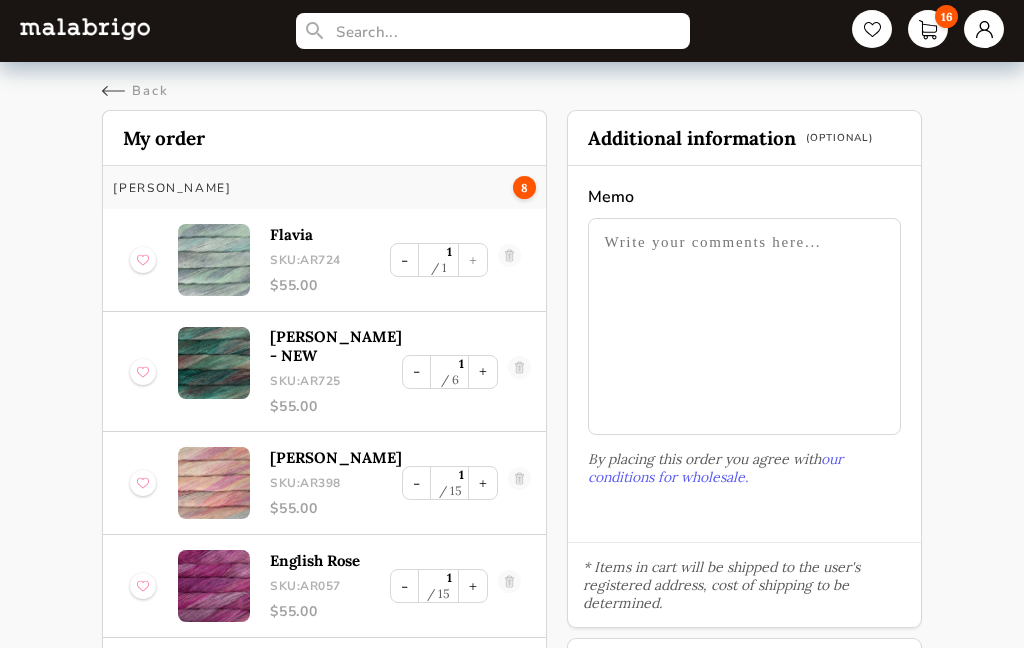 click on "Back" at bounding box center [135, 91] 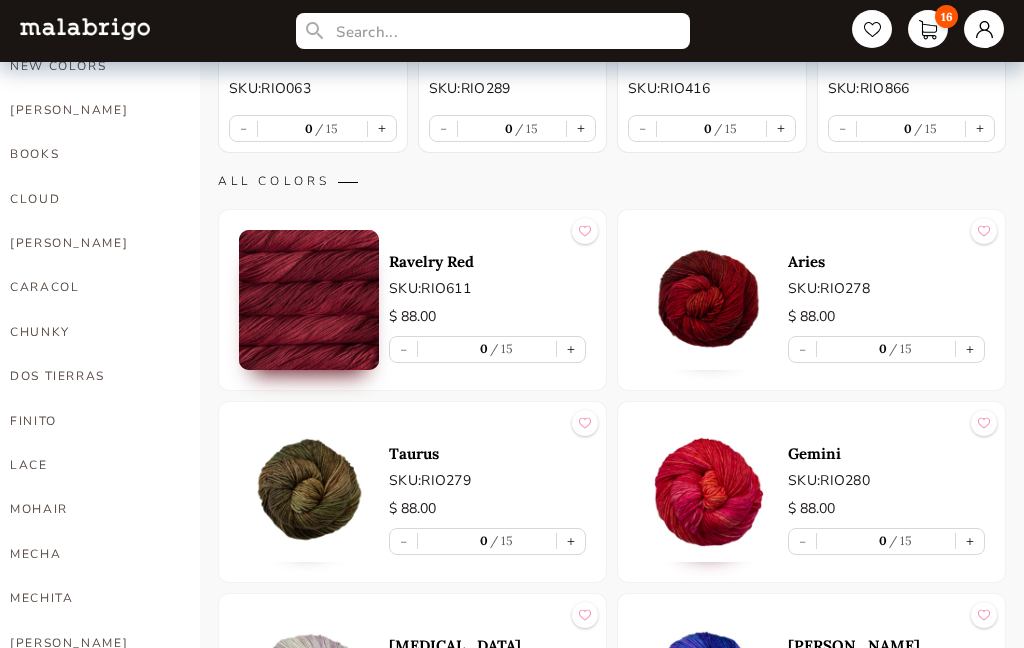 scroll, scrollTop: 437, scrollLeft: 0, axis: vertical 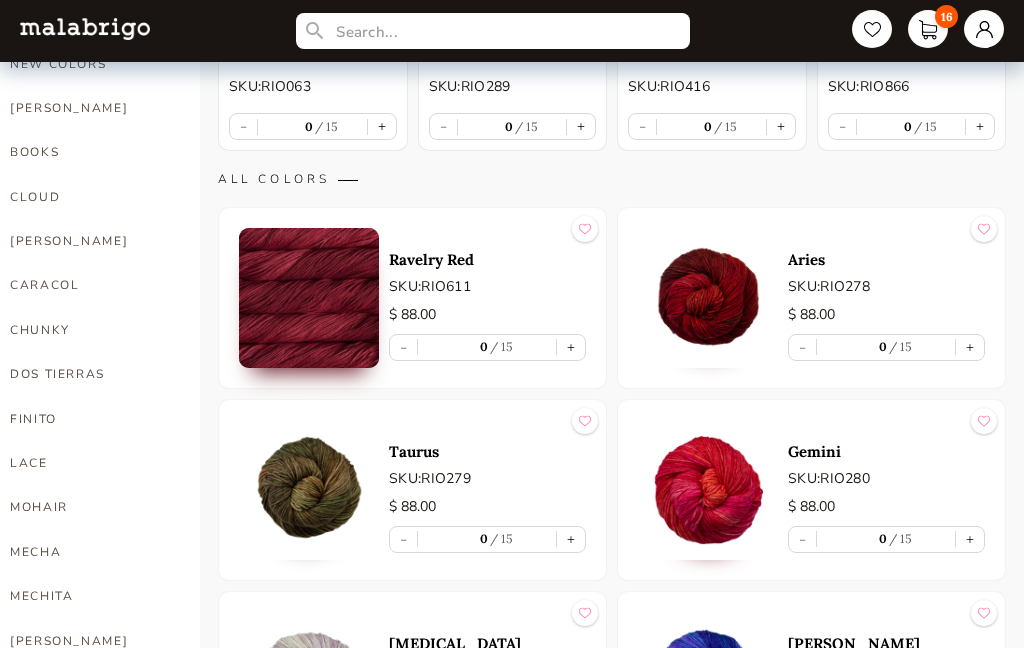 click on "LACE" at bounding box center (90, 463) 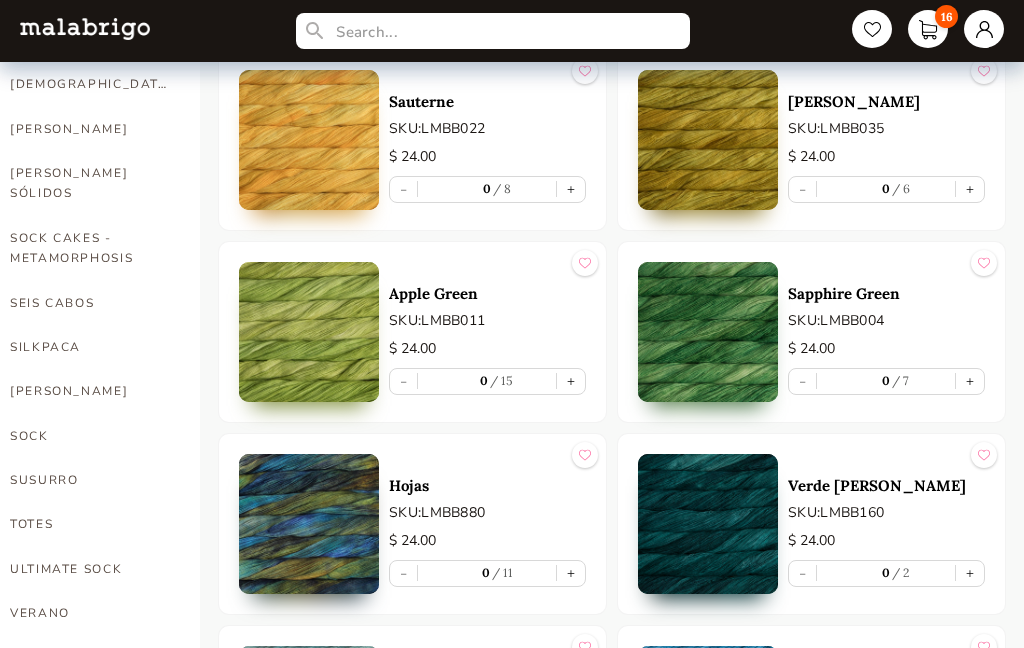 scroll, scrollTop: 1171, scrollLeft: 0, axis: vertical 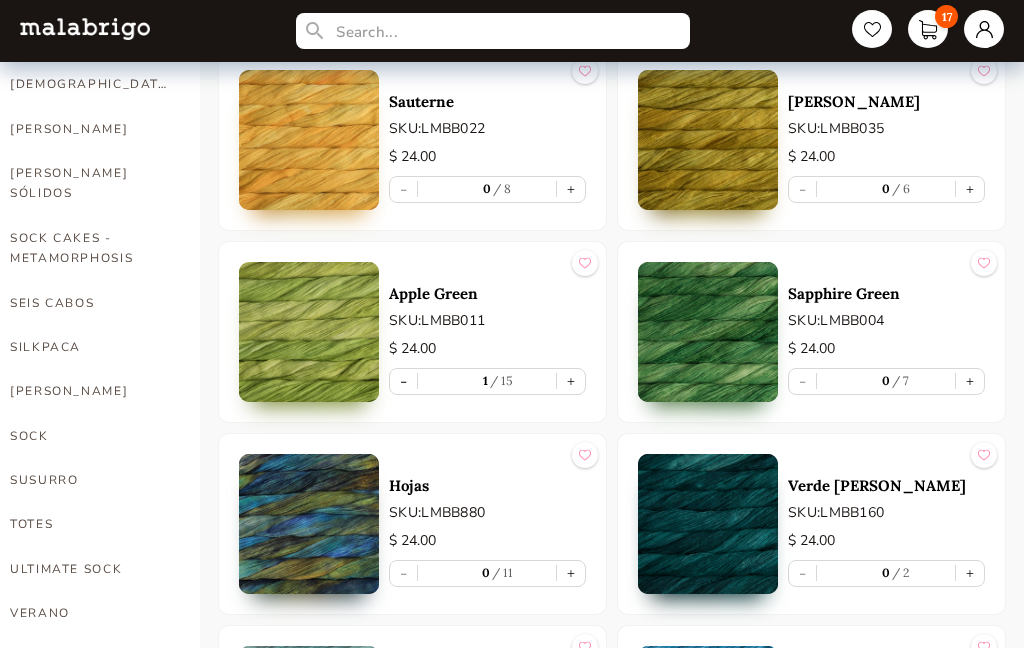 click on "17" at bounding box center [928, 29] 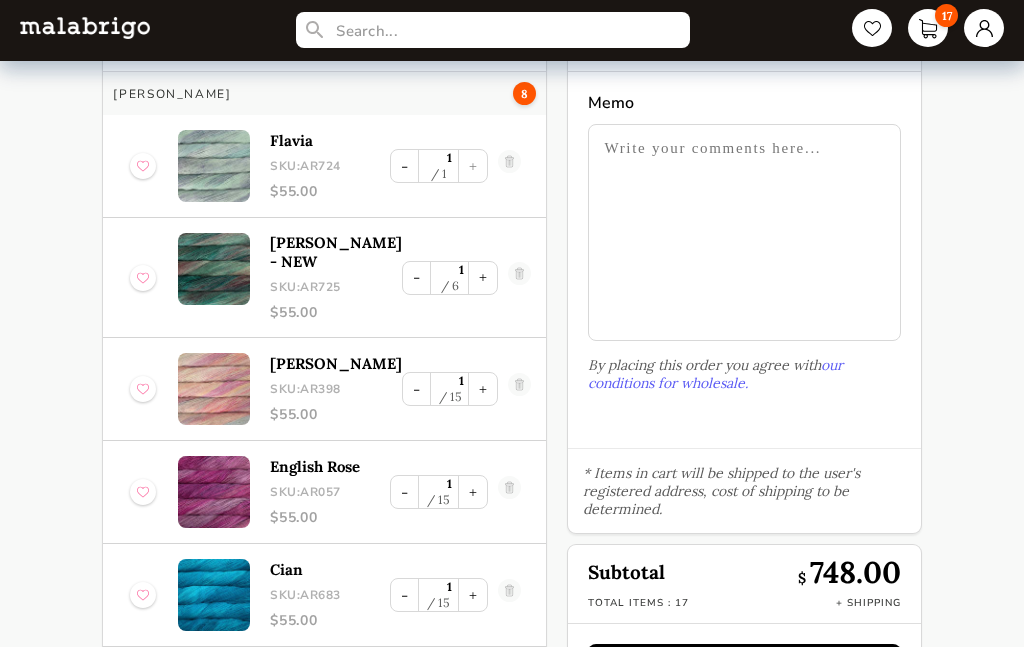 scroll, scrollTop: 0, scrollLeft: 0, axis: both 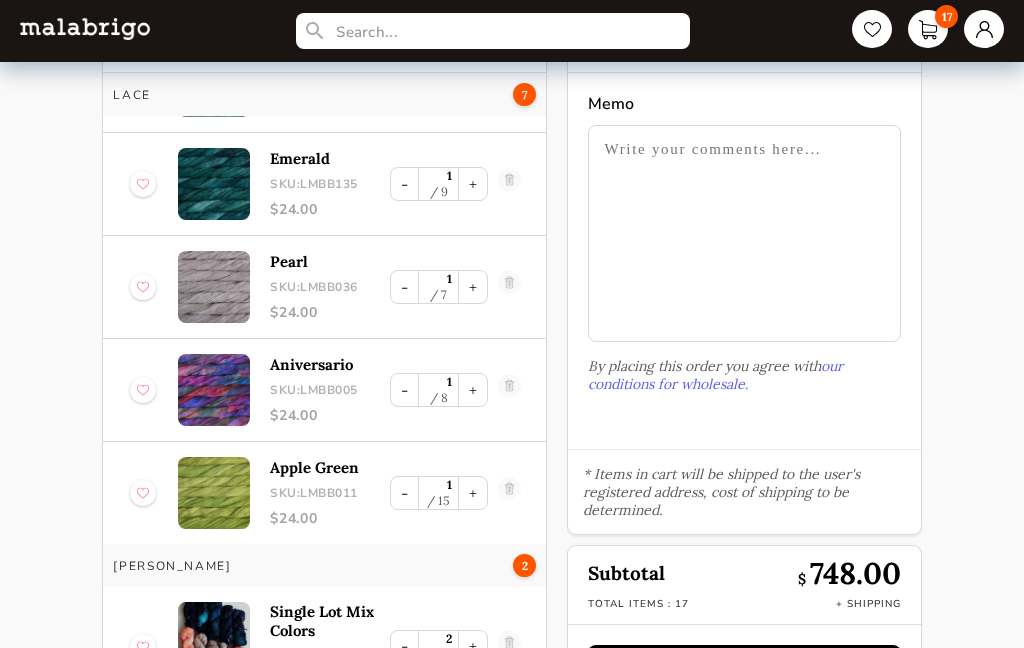 click on "Place order" at bounding box center [744, 665] 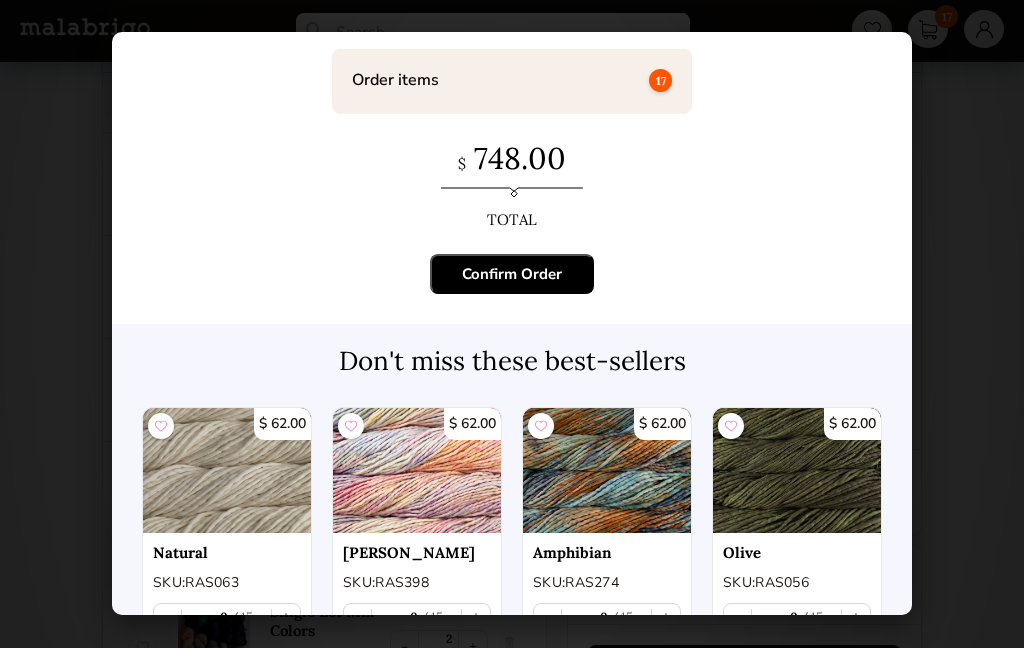 scroll, scrollTop: 86, scrollLeft: 0, axis: vertical 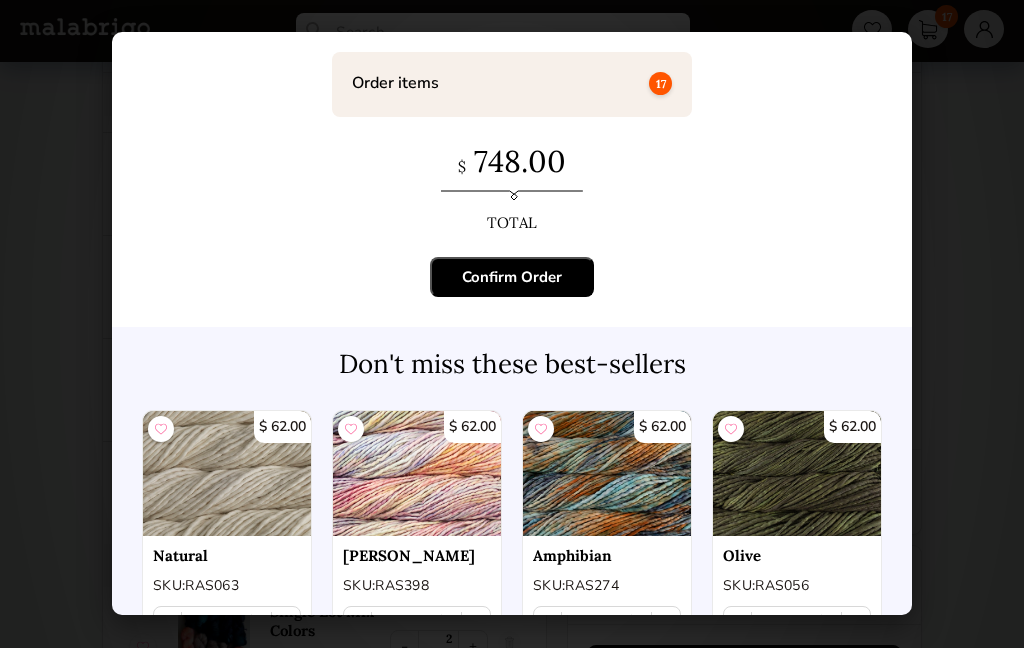 click on "Confirm Order" at bounding box center [512, 277] 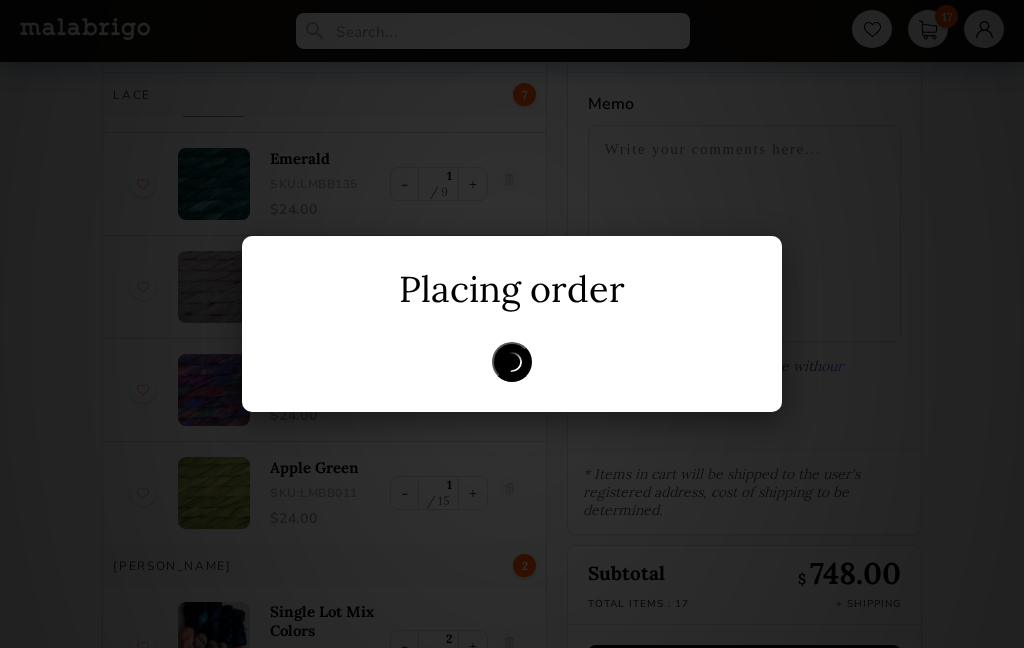 scroll, scrollTop: 0, scrollLeft: 0, axis: both 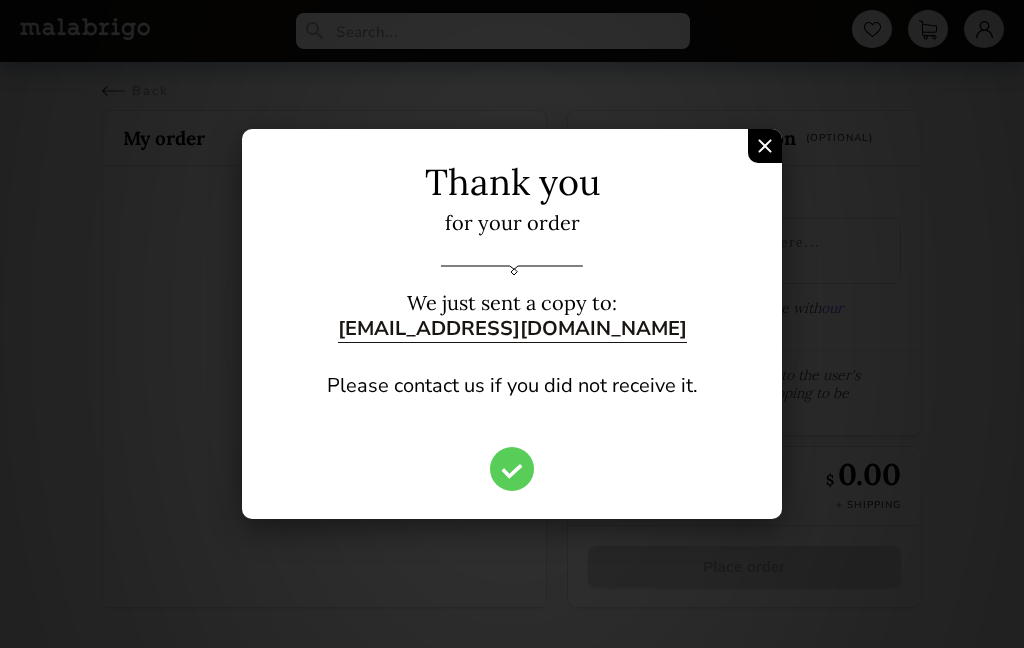 click at bounding box center [512, 471] 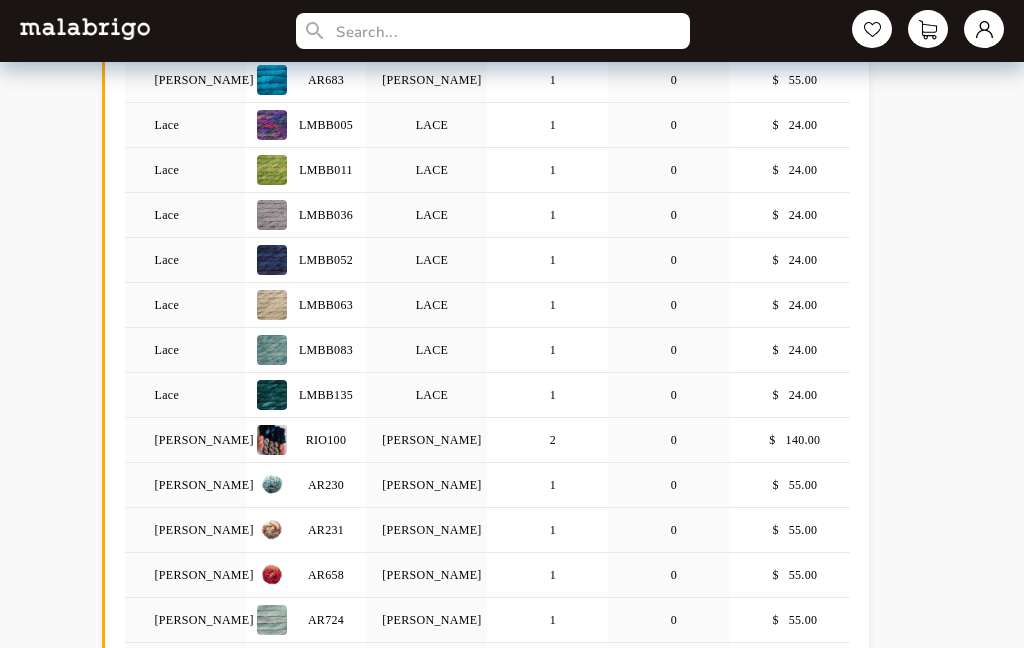 scroll, scrollTop: 296, scrollLeft: 0, axis: vertical 